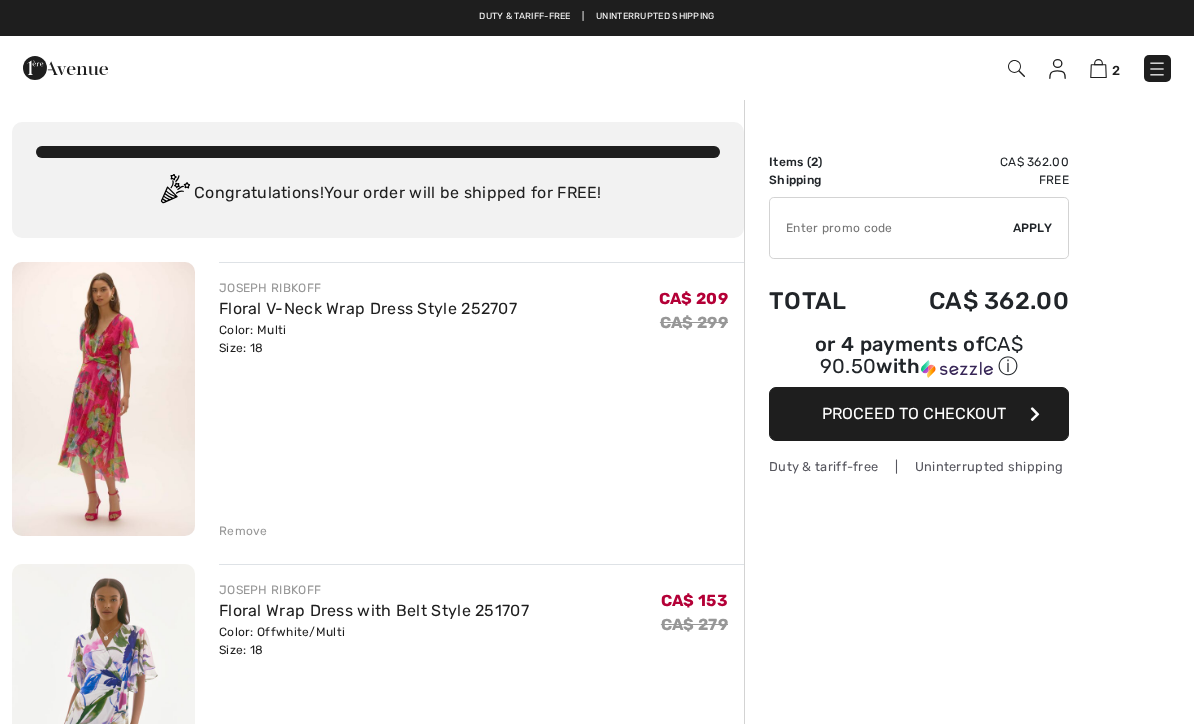 scroll, scrollTop: 0, scrollLeft: 0, axis: both 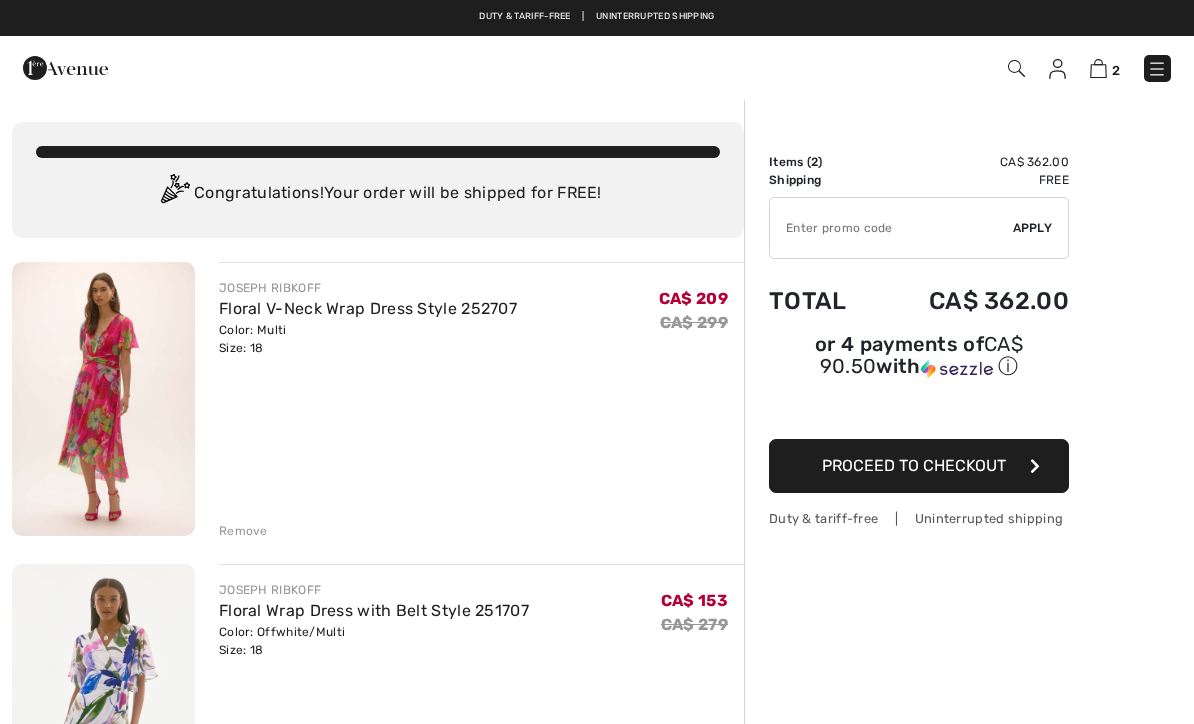 click at bounding box center [103, 399] 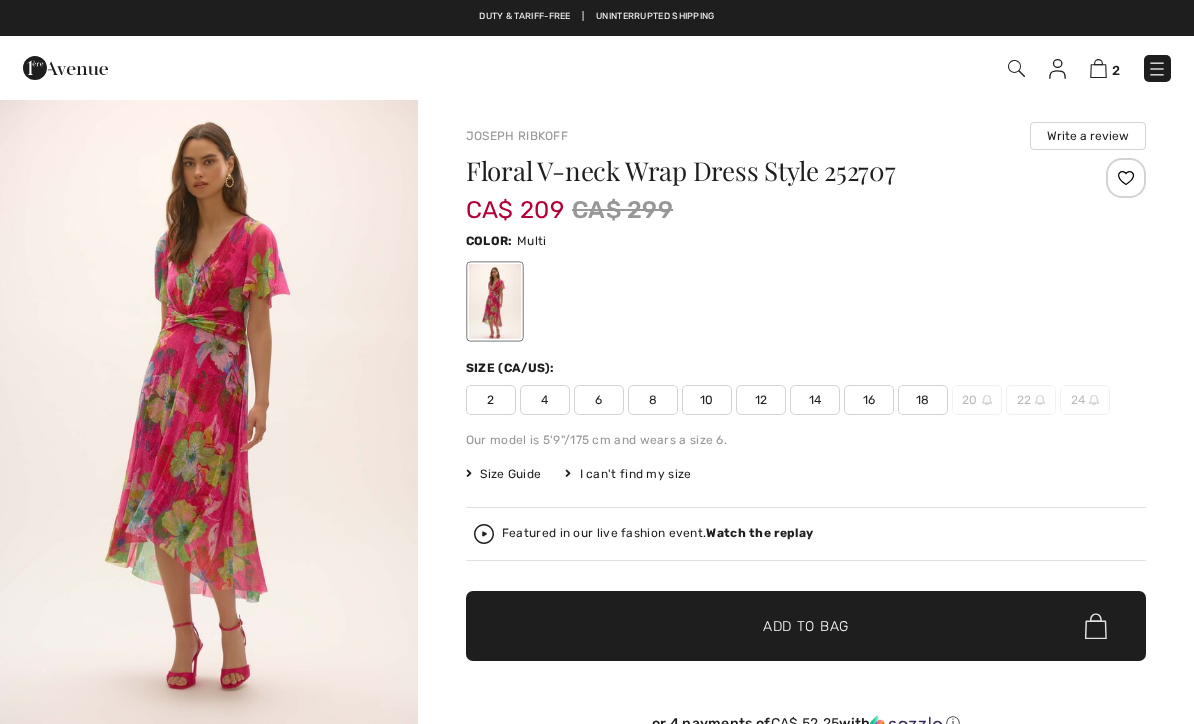 scroll, scrollTop: 0, scrollLeft: 0, axis: both 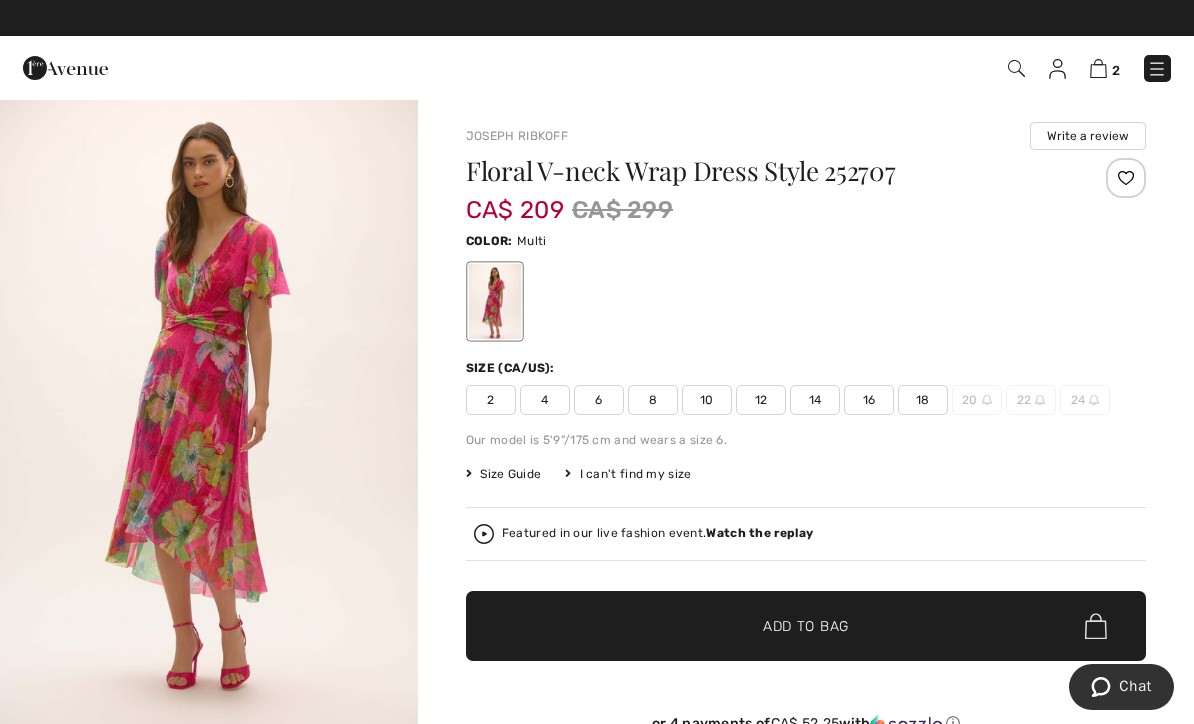 click at bounding box center (1098, 68) 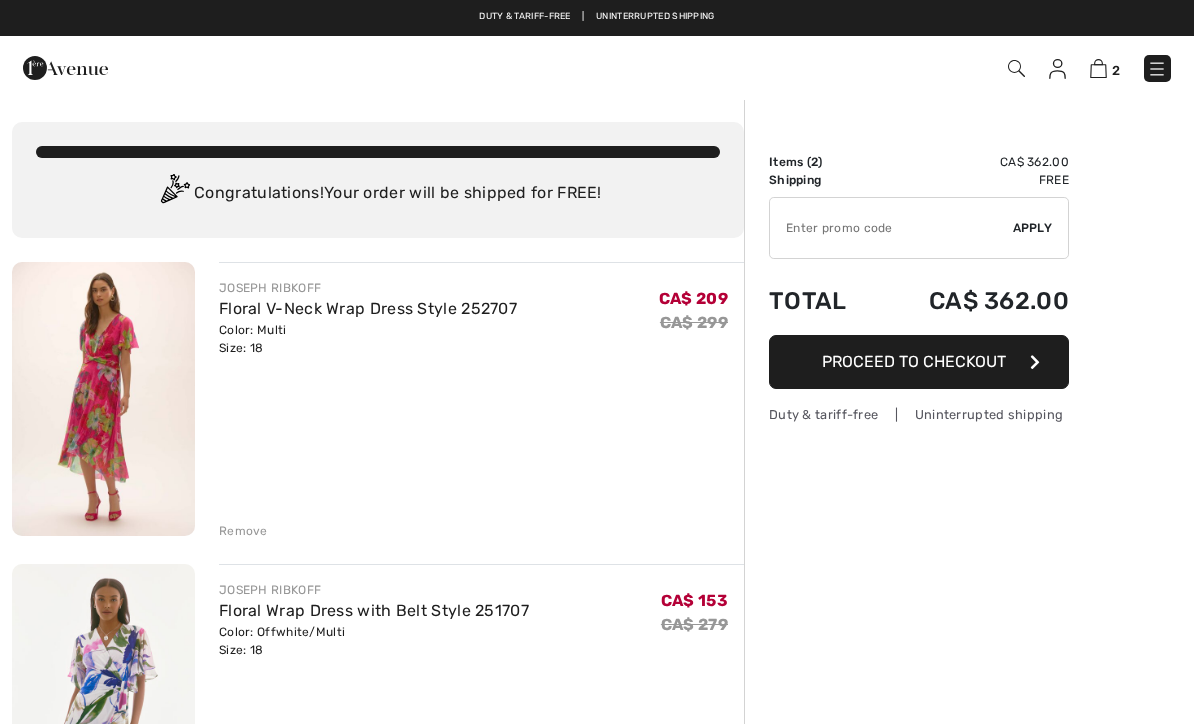 scroll, scrollTop: 0, scrollLeft: 0, axis: both 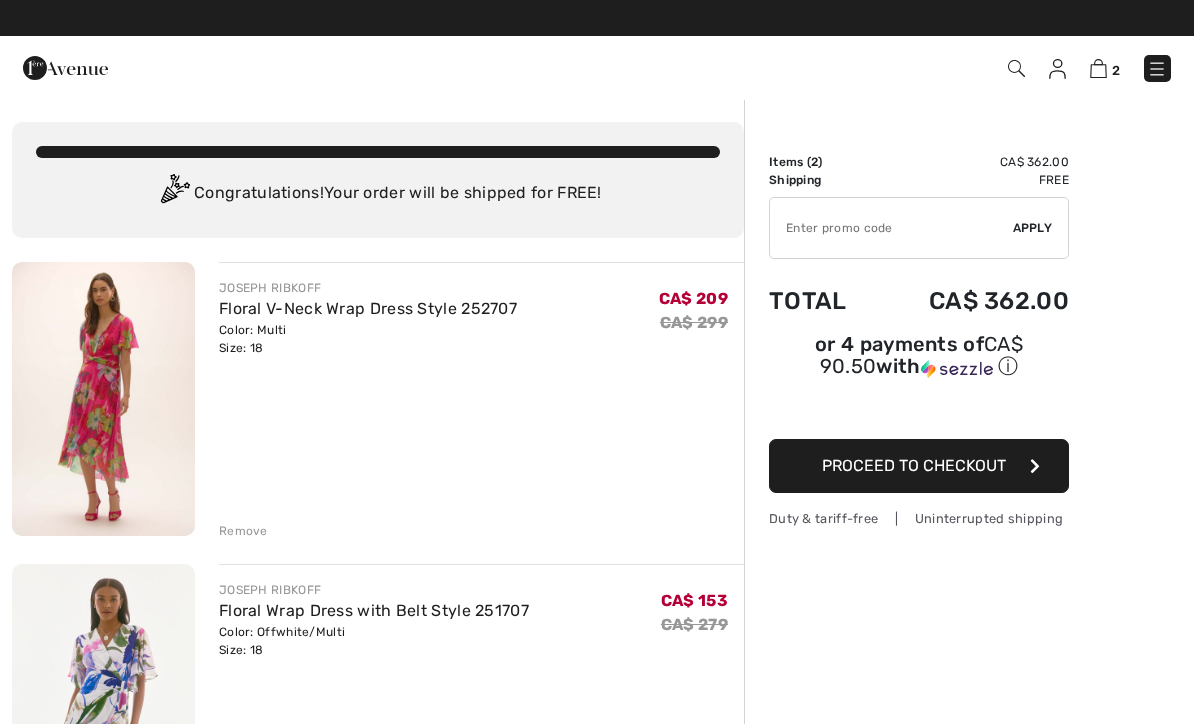 click on "Remove" at bounding box center (243, 531) 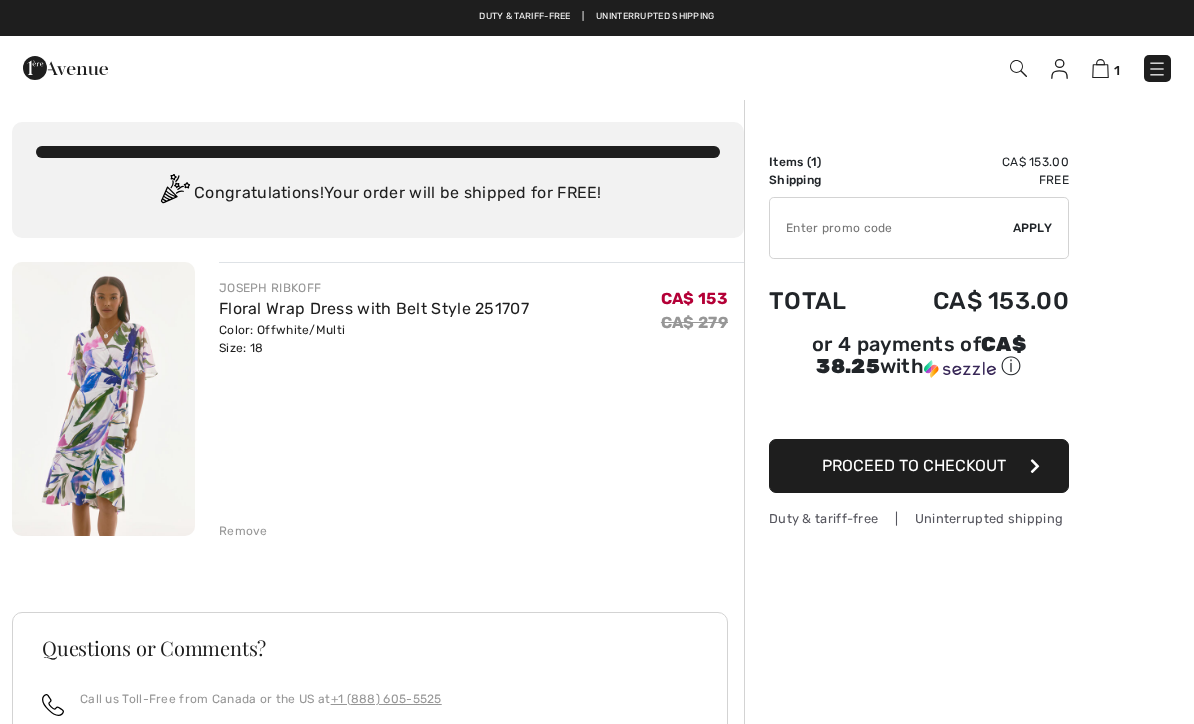 click on "Proceed to Checkout" at bounding box center [914, 465] 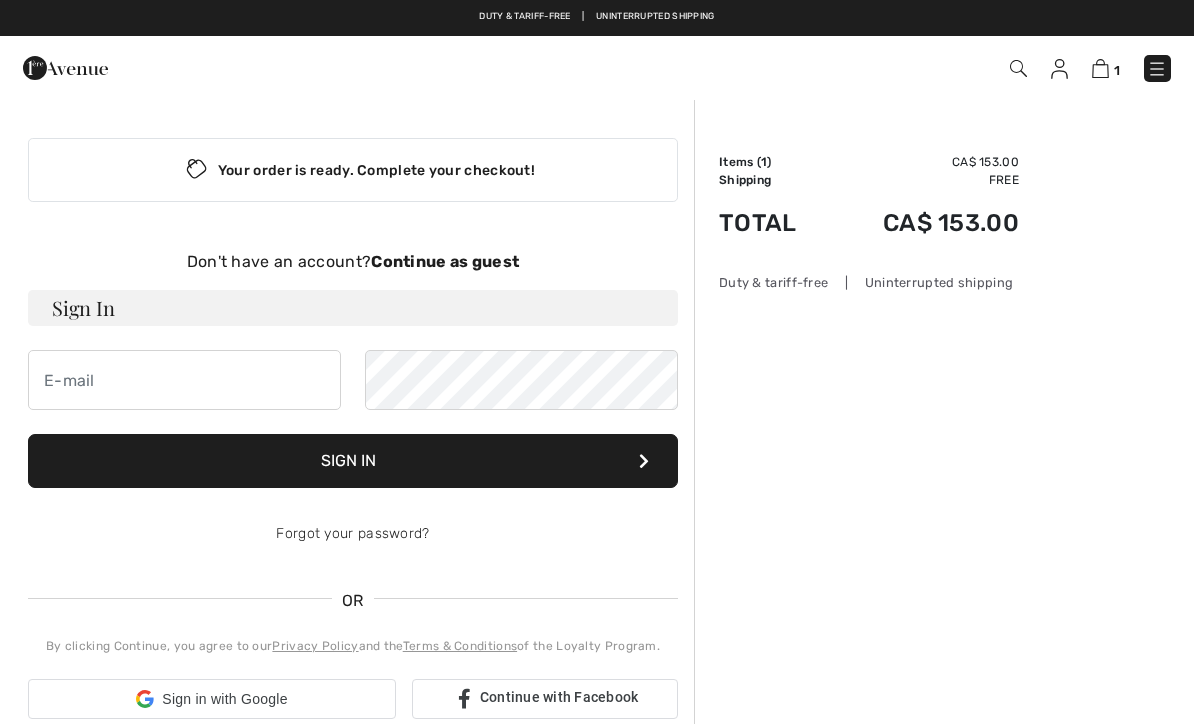 scroll, scrollTop: 0, scrollLeft: 0, axis: both 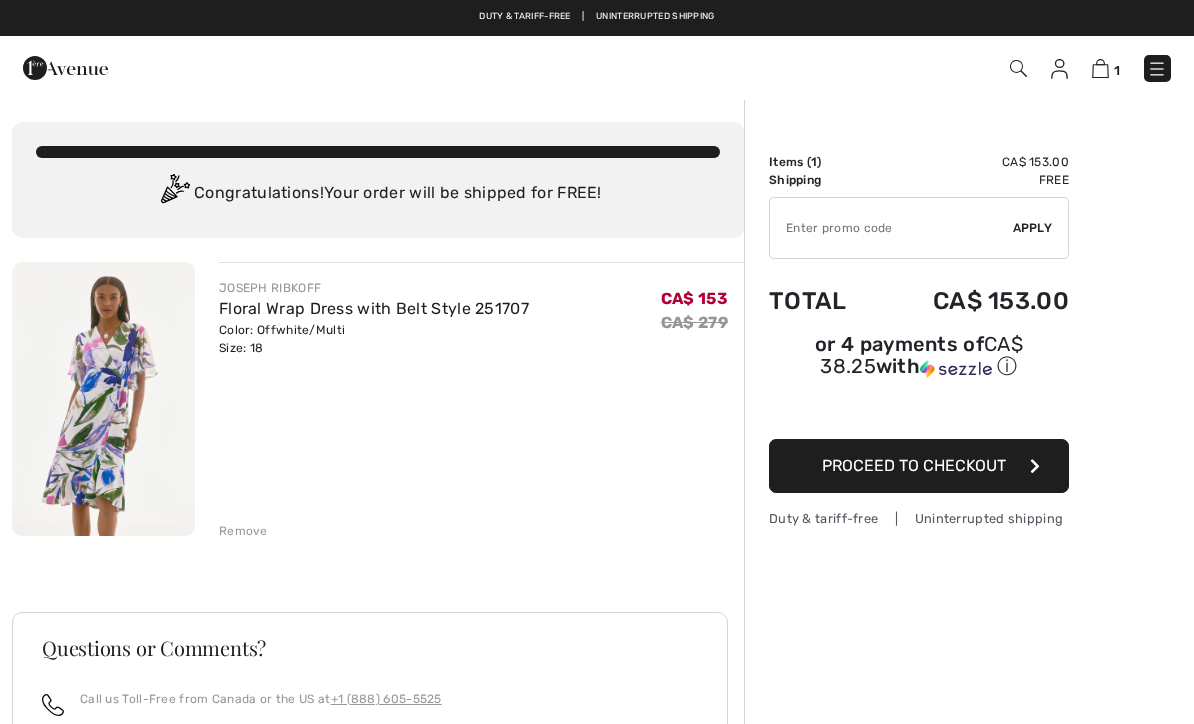 click at bounding box center [103, 399] 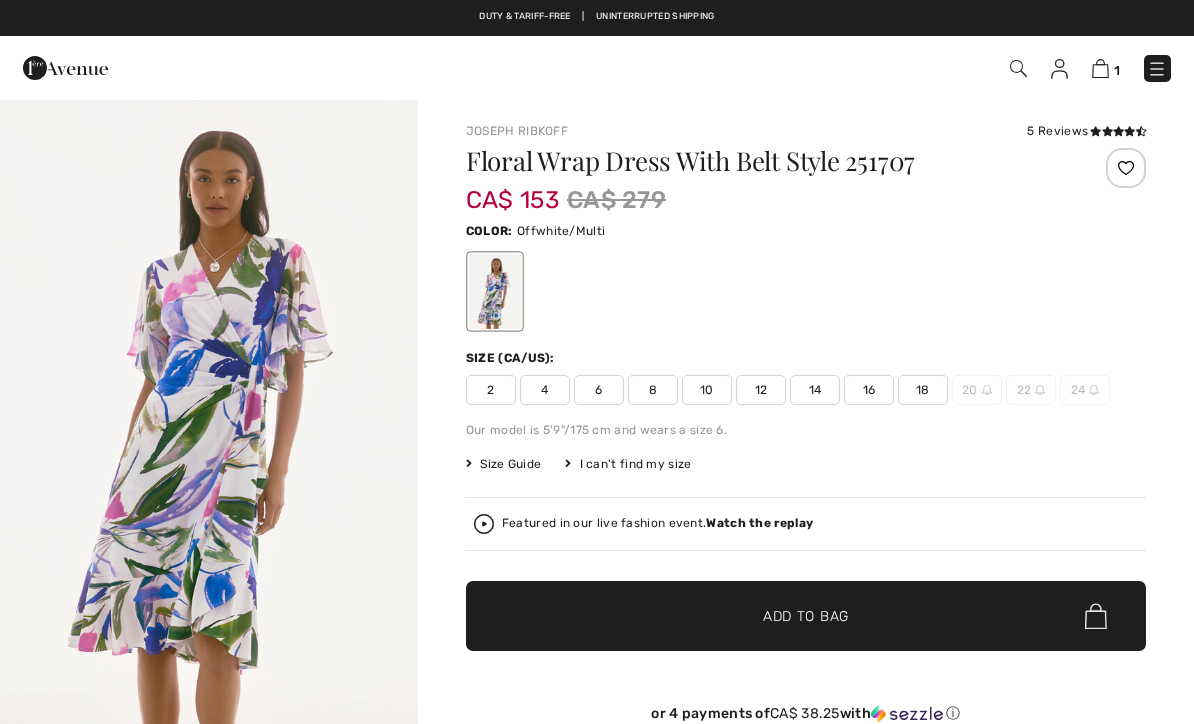 checkbox on "true" 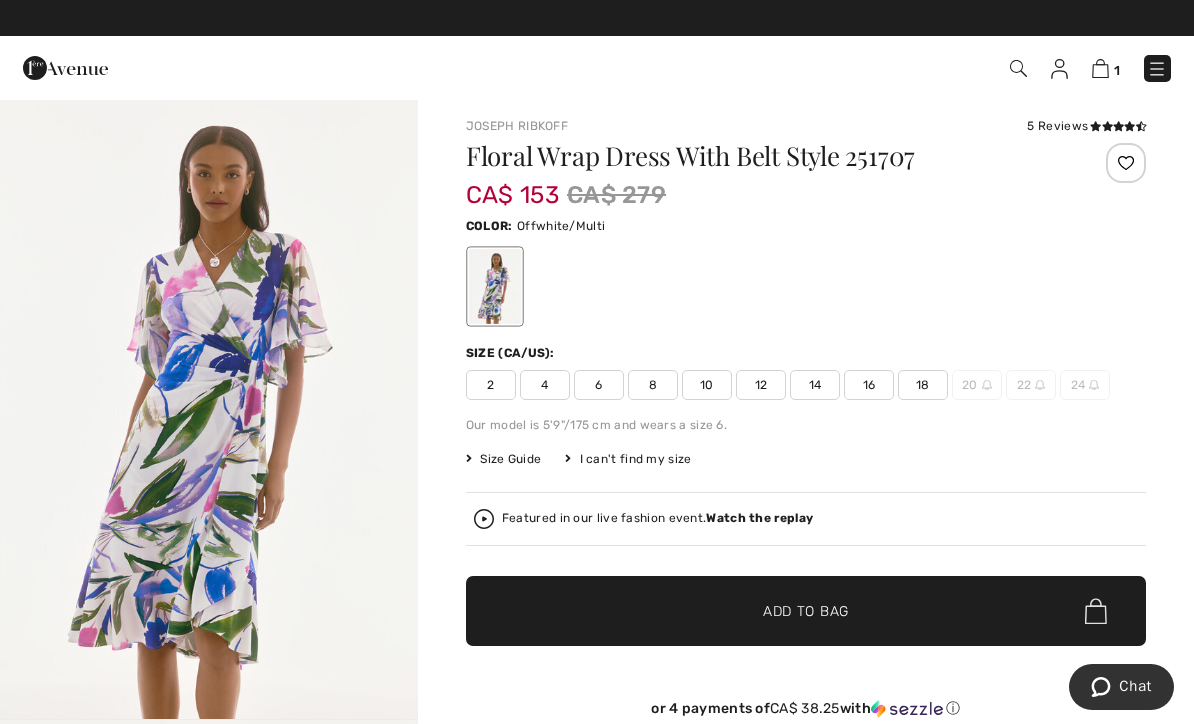 scroll, scrollTop: 0, scrollLeft: 0, axis: both 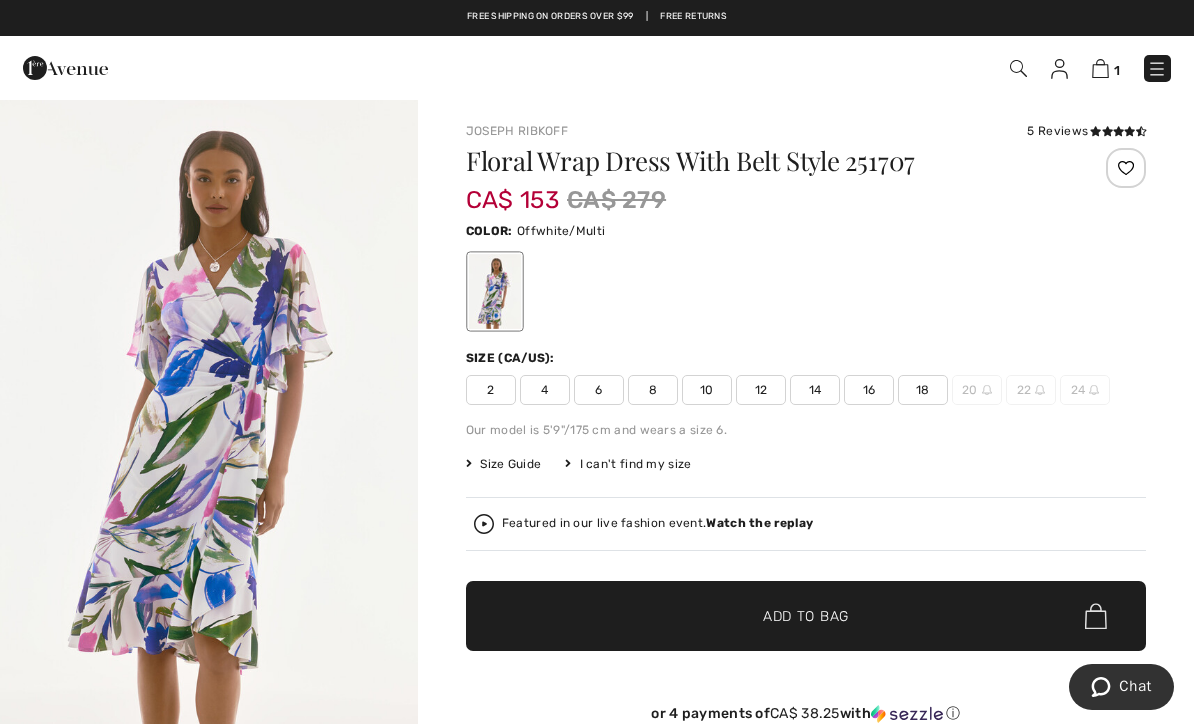 click at bounding box center [1100, 68] 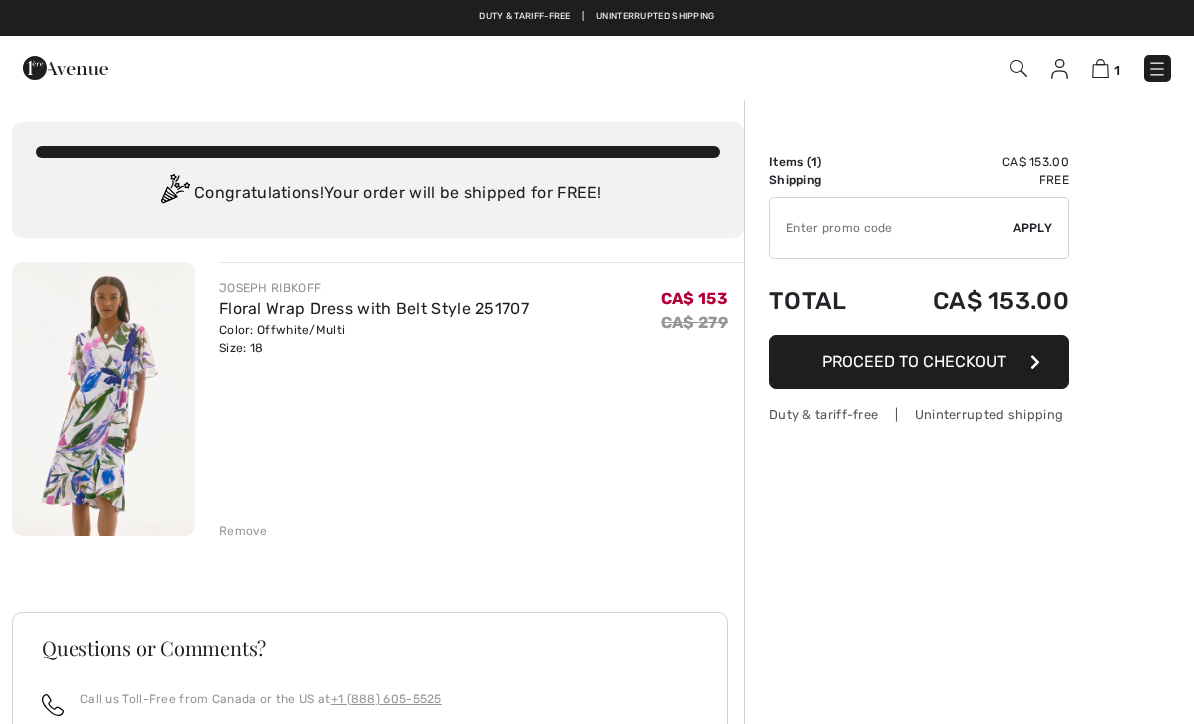 scroll, scrollTop: 0, scrollLeft: 0, axis: both 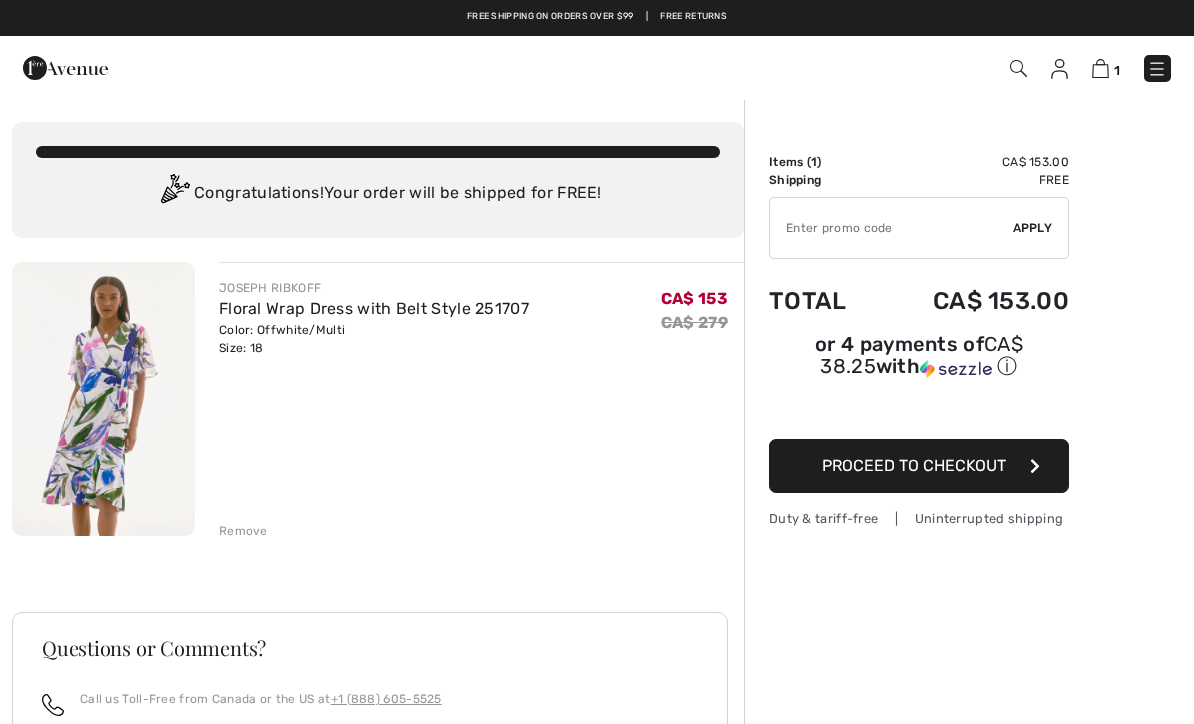 click on "Proceed to Checkout" at bounding box center (914, 465) 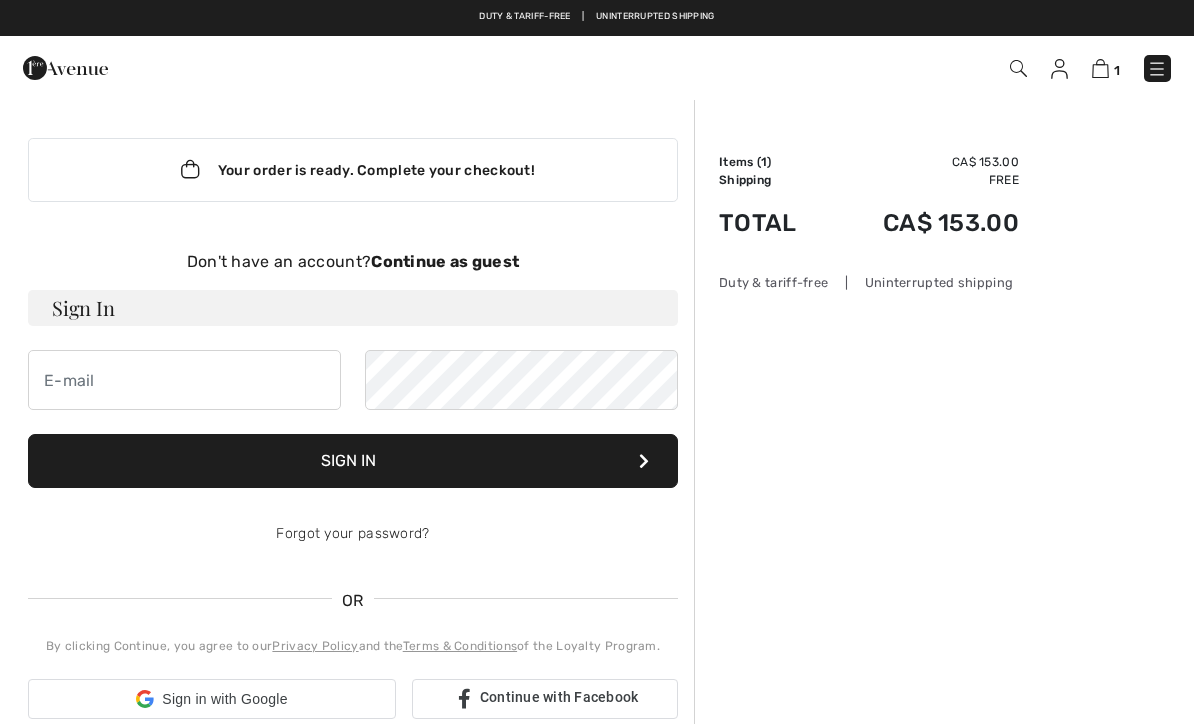 scroll, scrollTop: 0, scrollLeft: 0, axis: both 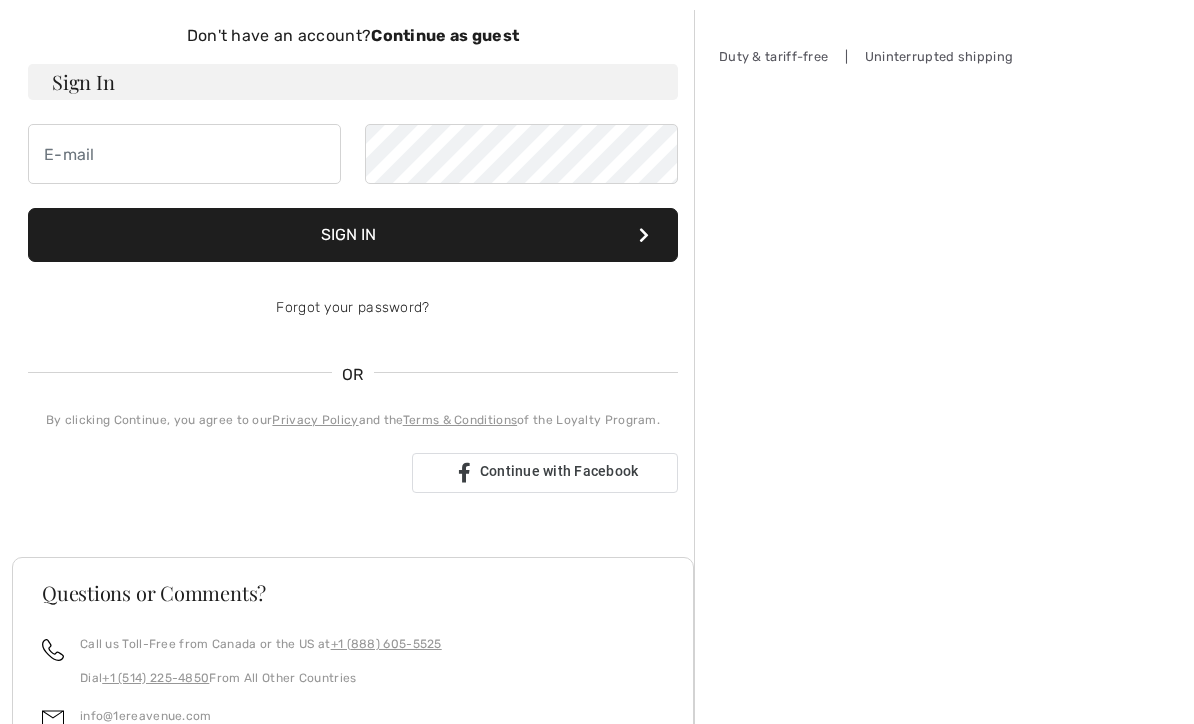 click at bounding box center [212, 473] 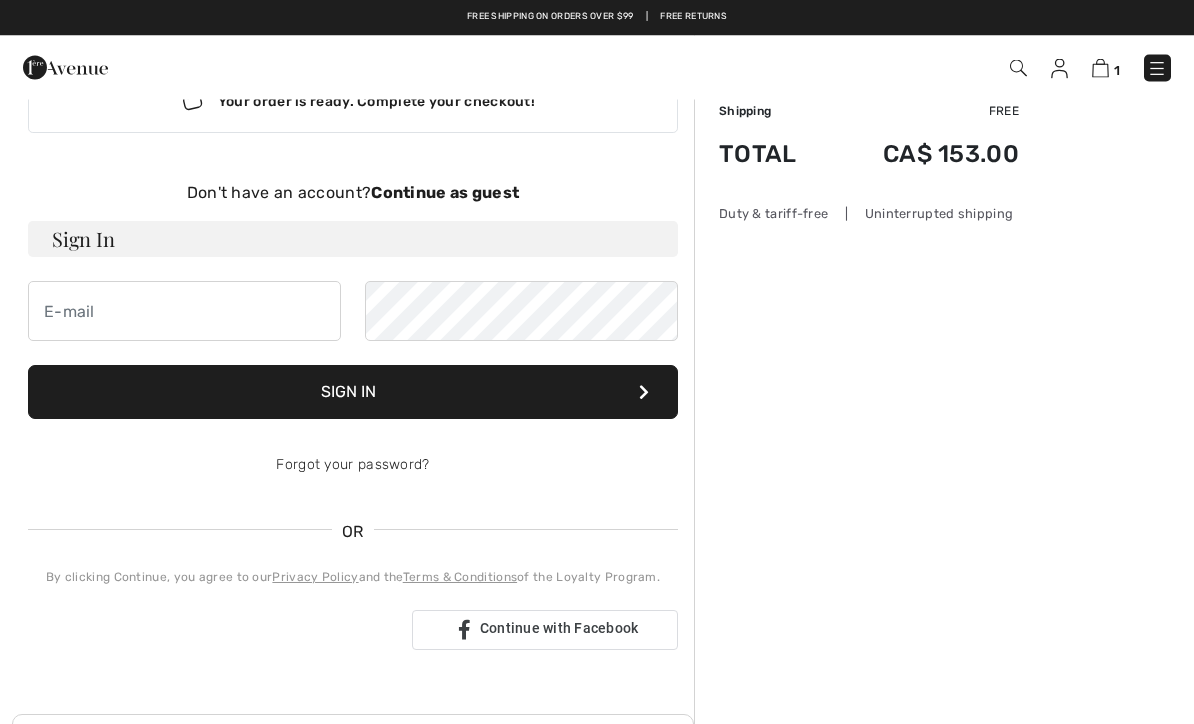 scroll, scrollTop: 0, scrollLeft: 0, axis: both 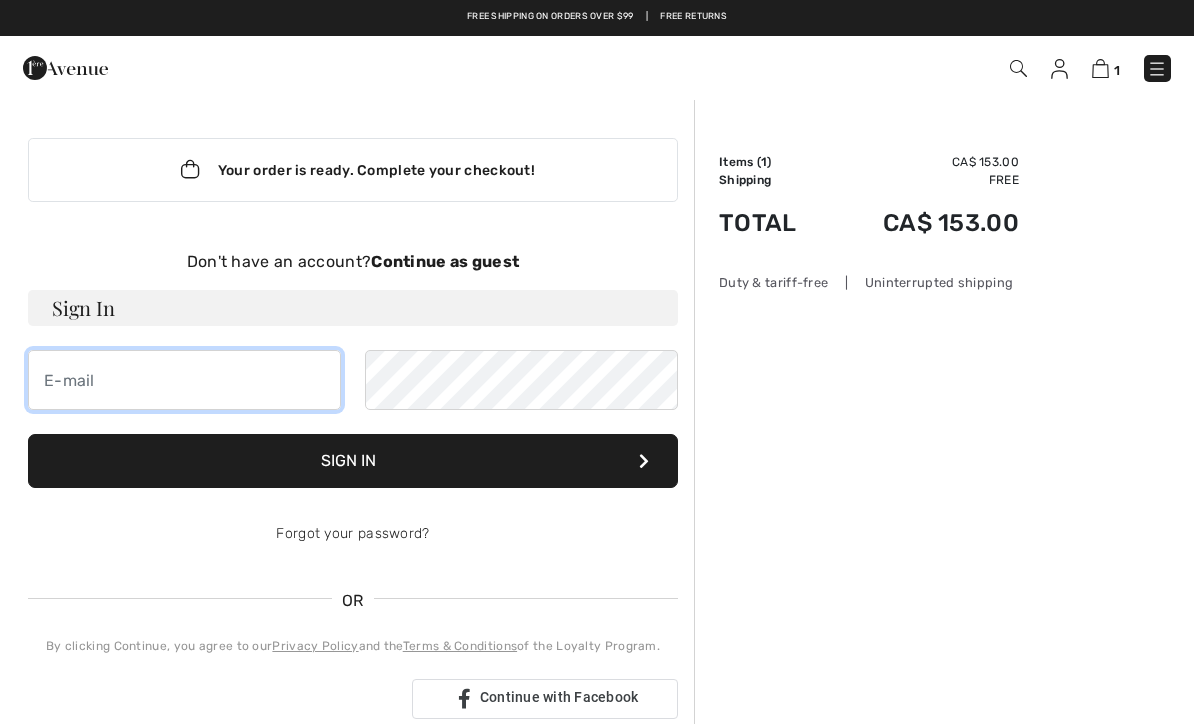 click at bounding box center [184, 380] 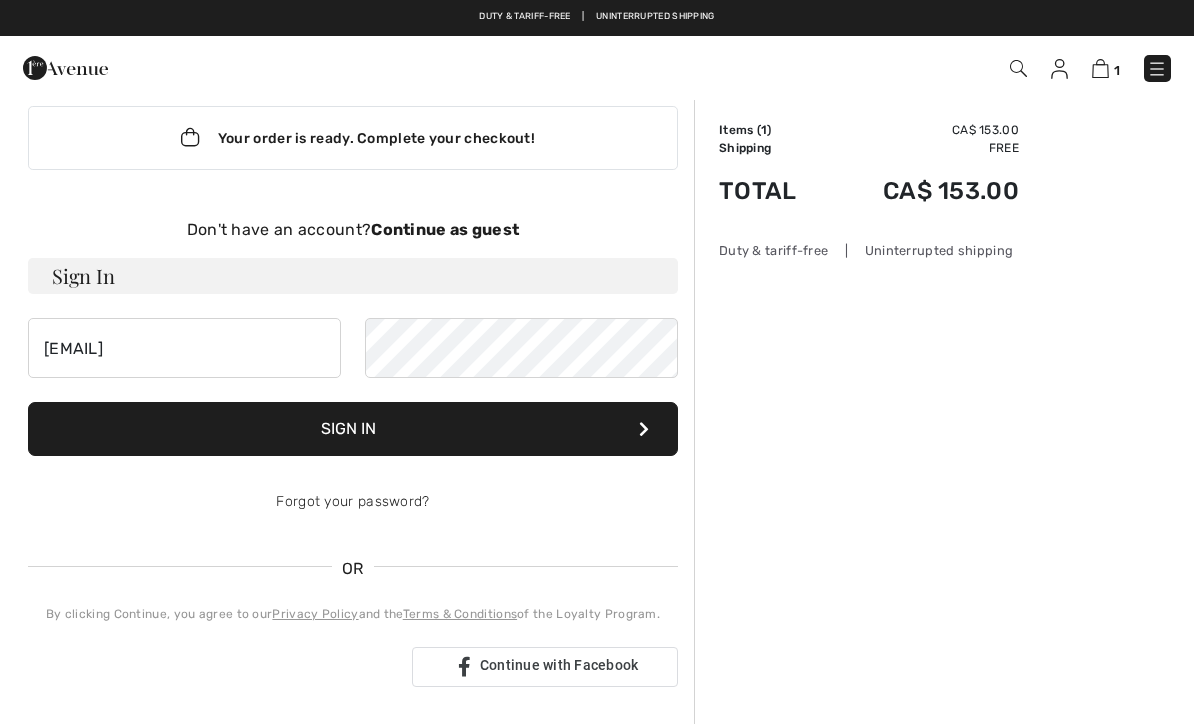 scroll, scrollTop: 0, scrollLeft: 0, axis: both 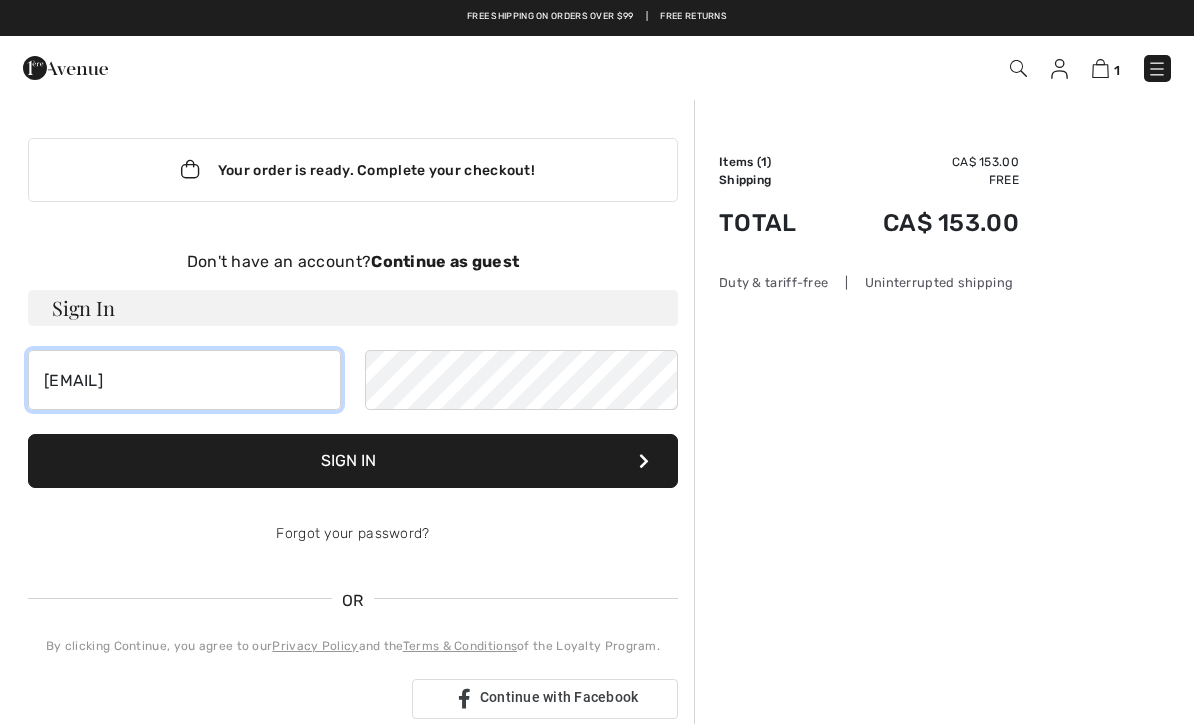 type on "[EMAIL]" 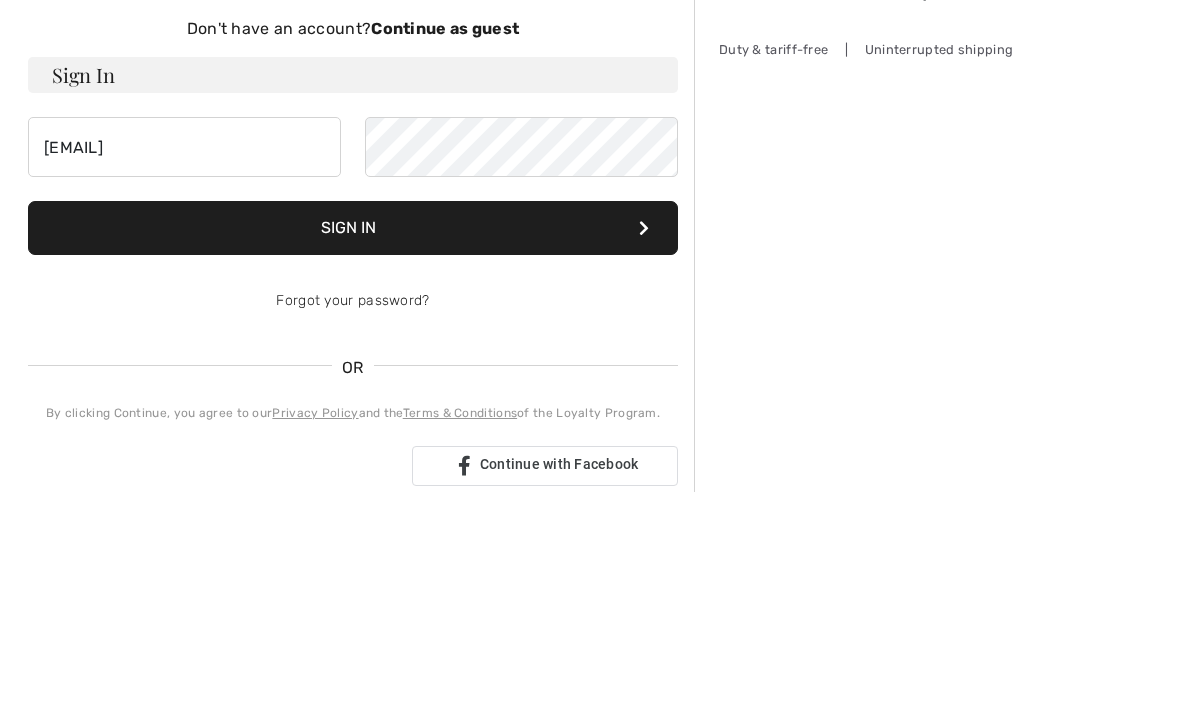 click on "Sign In" at bounding box center [353, 461] 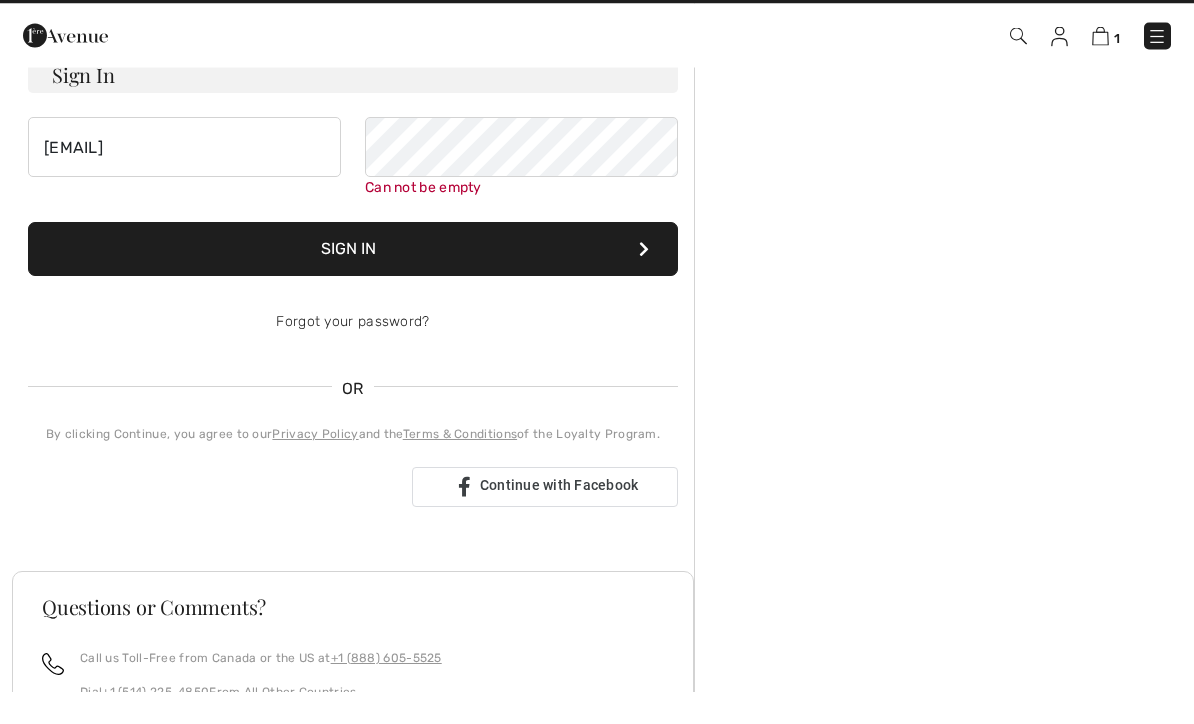 scroll, scrollTop: 179, scrollLeft: 0, axis: vertical 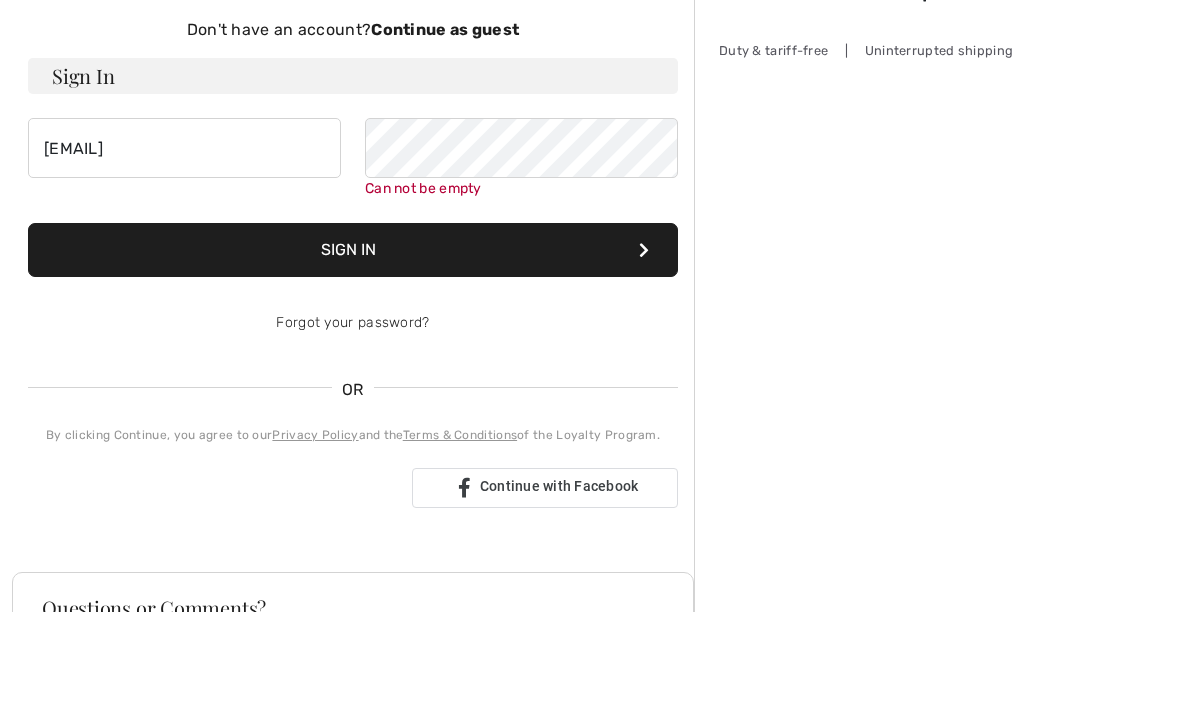 click on "Sign In" at bounding box center (353, 362) 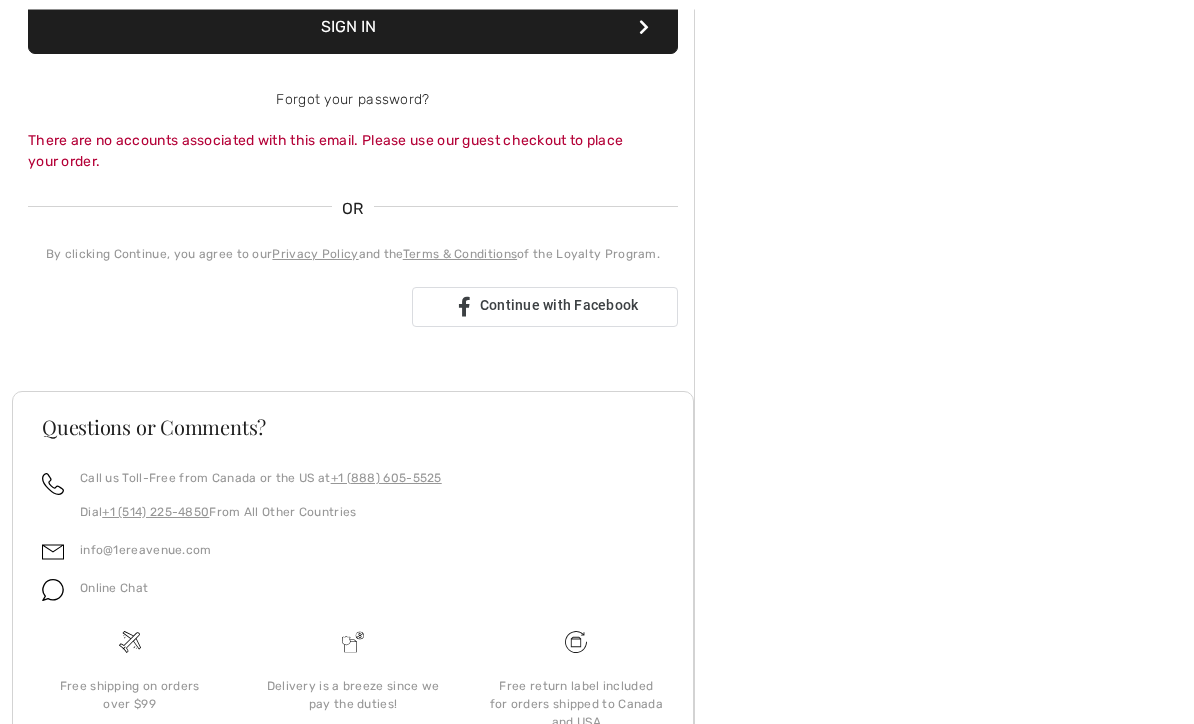 scroll, scrollTop: 475, scrollLeft: 0, axis: vertical 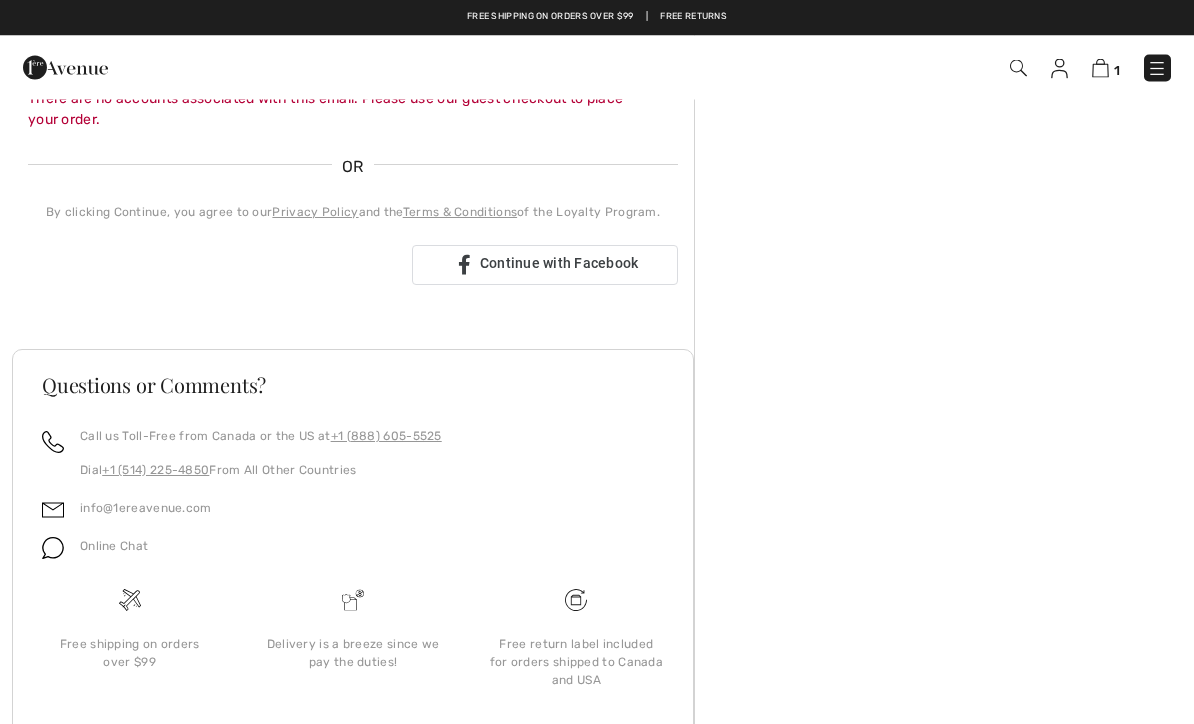 click at bounding box center (212, 266) 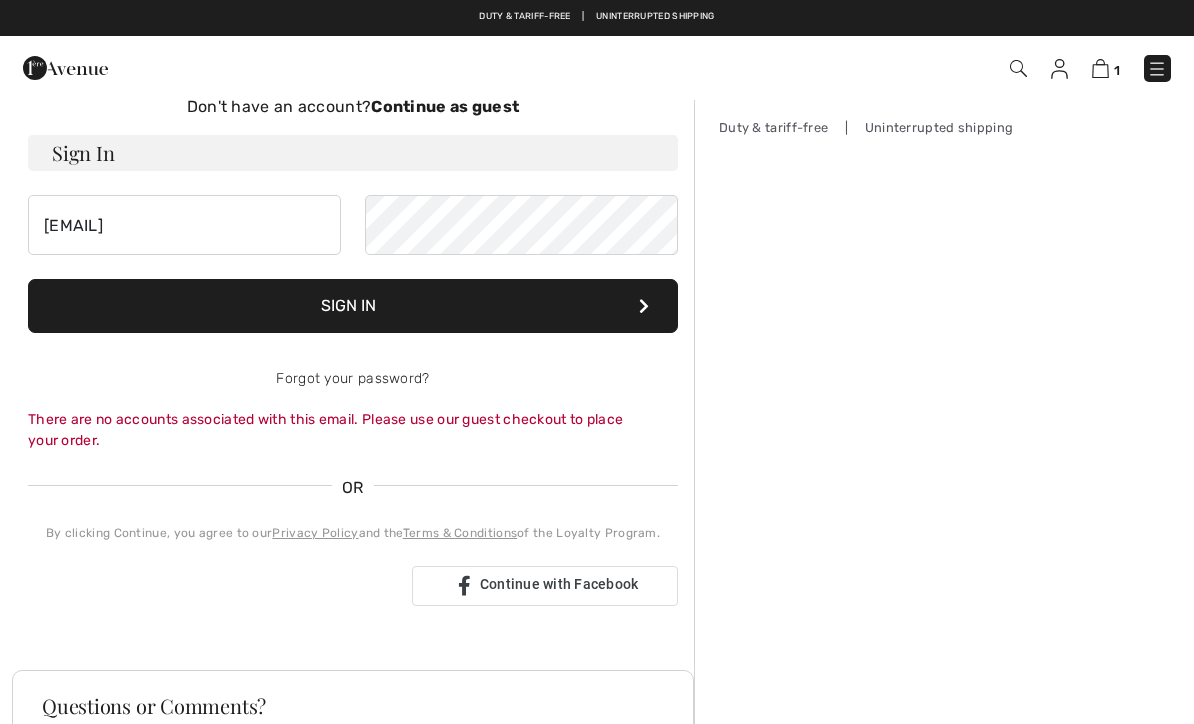 scroll, scrollTop: 154, scrollLeft: 0, axis: vertical 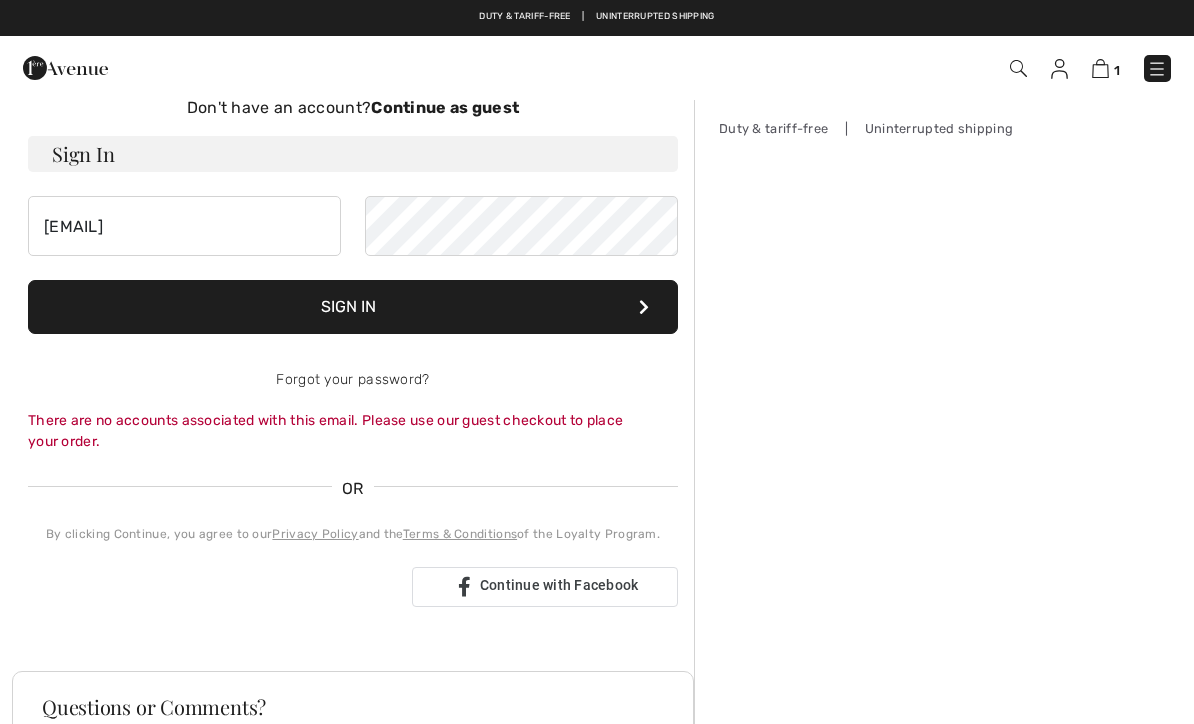 click on "Continue as guest" at bounding box center (445, 107) 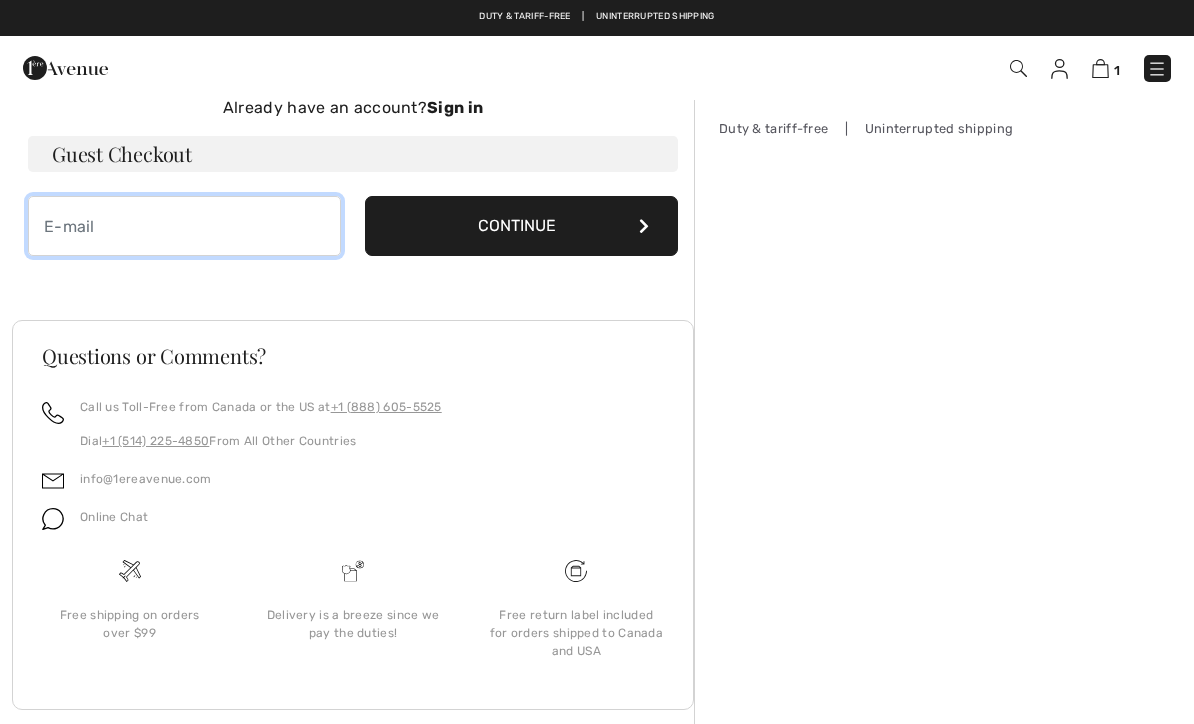 click at bounding box center (184, 226) 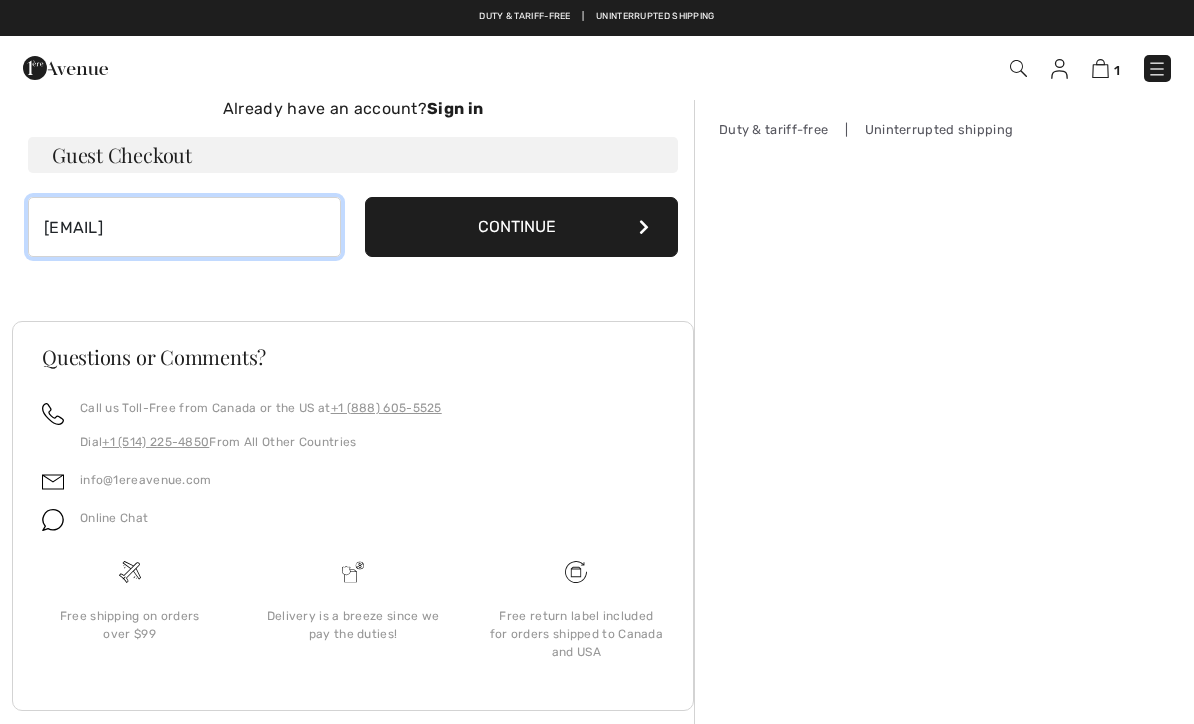 type on "[EMAIL]" 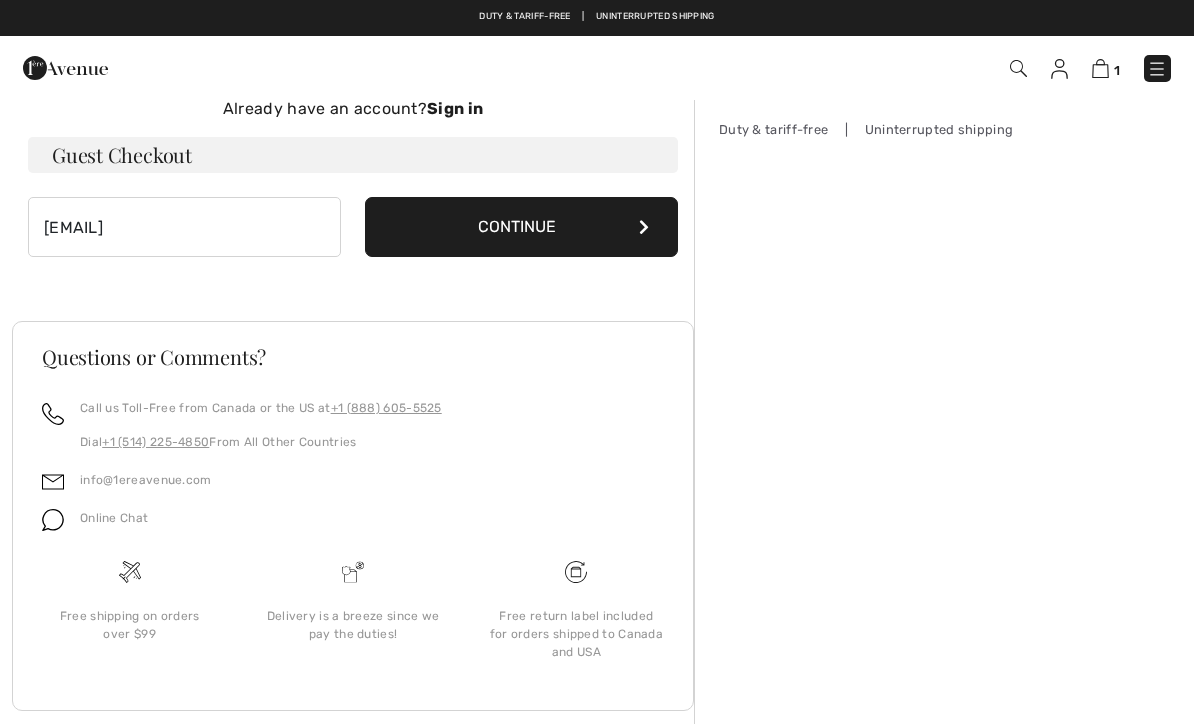 click on "Continue" at bounding box center [521, 227] 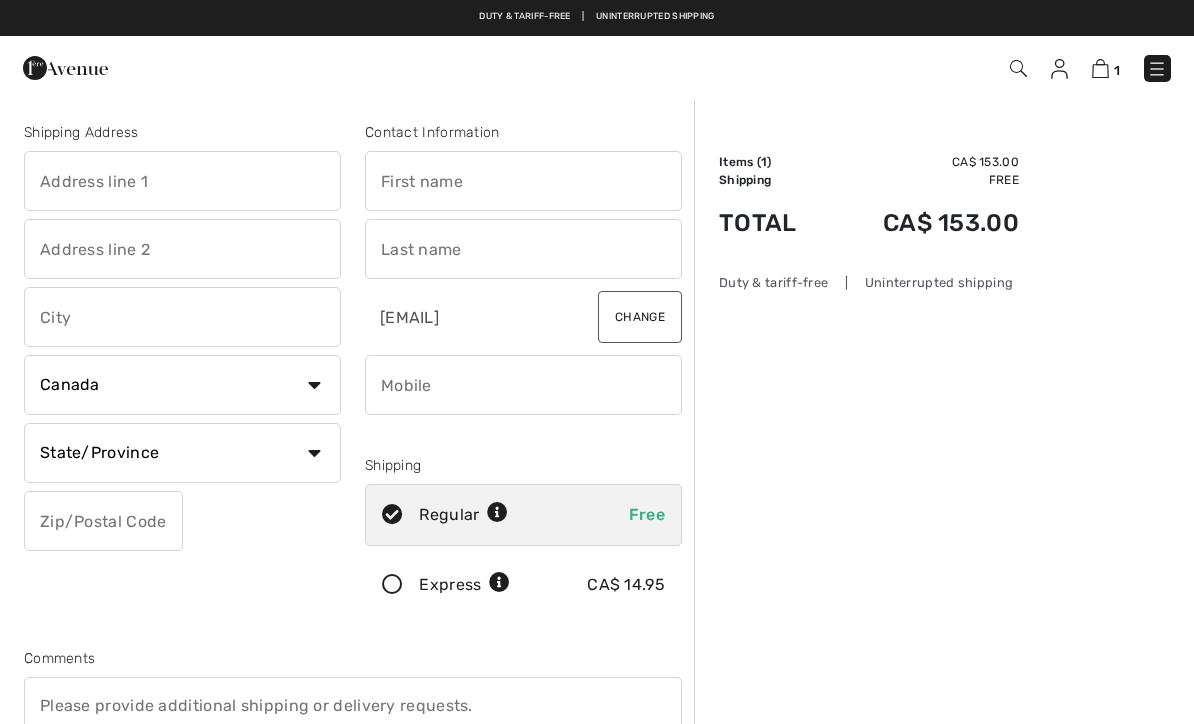 scroll, scrollTop: 0, scrollLeft: 0, axis: both 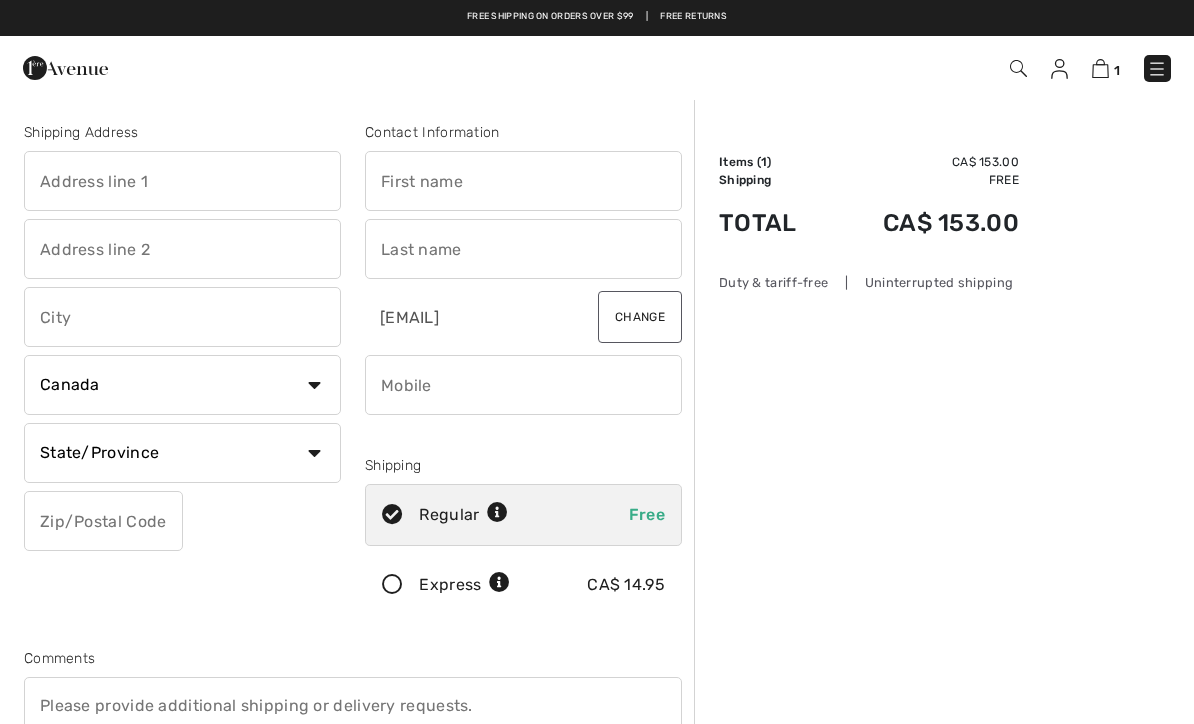 click at bounding box center [182, 181] 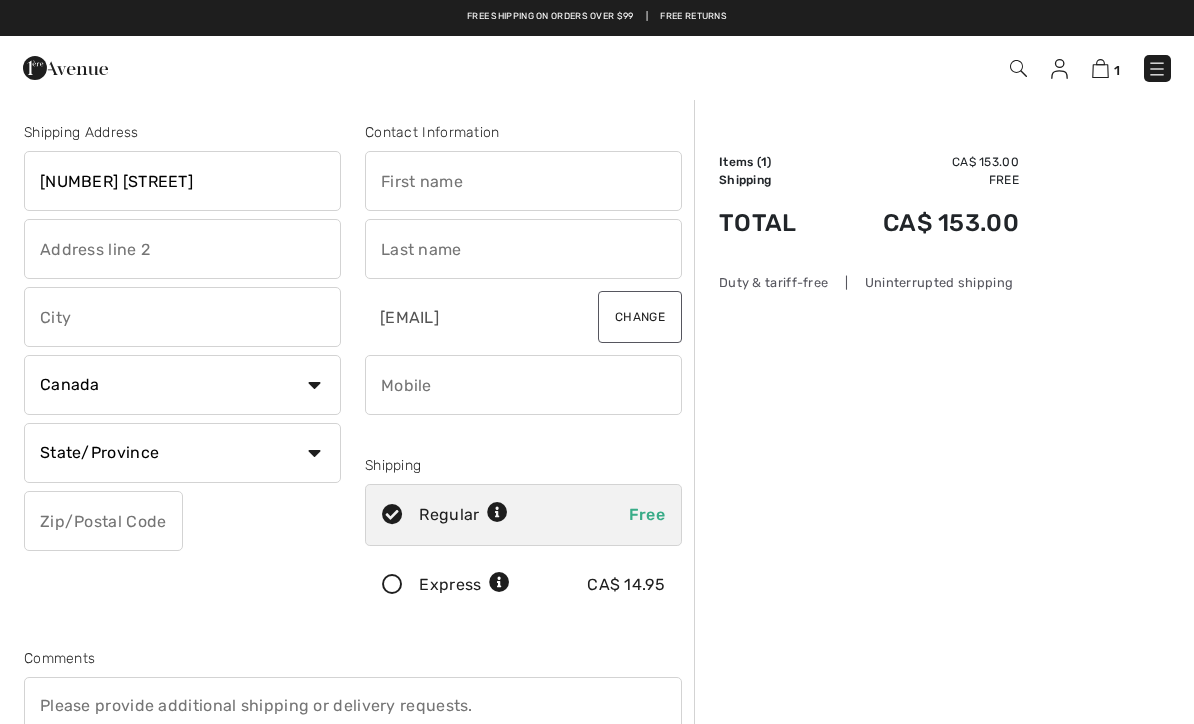 type on "[NUMBER] [STREET]" 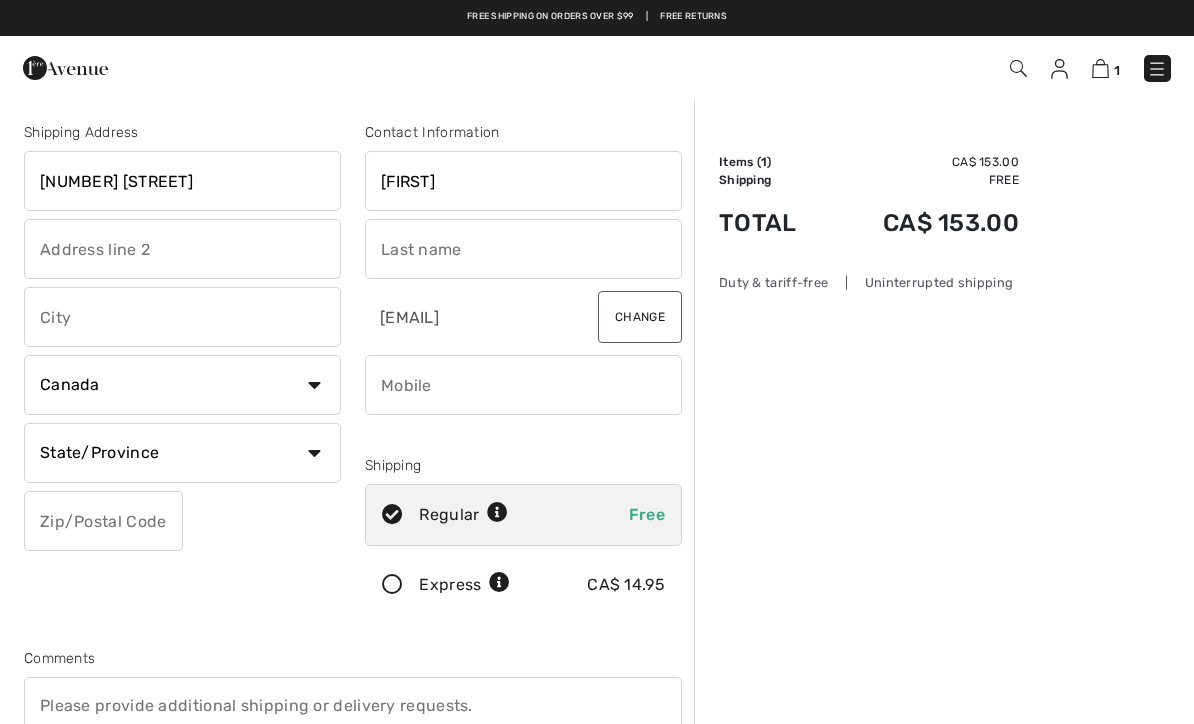 type on "[FIRST]" 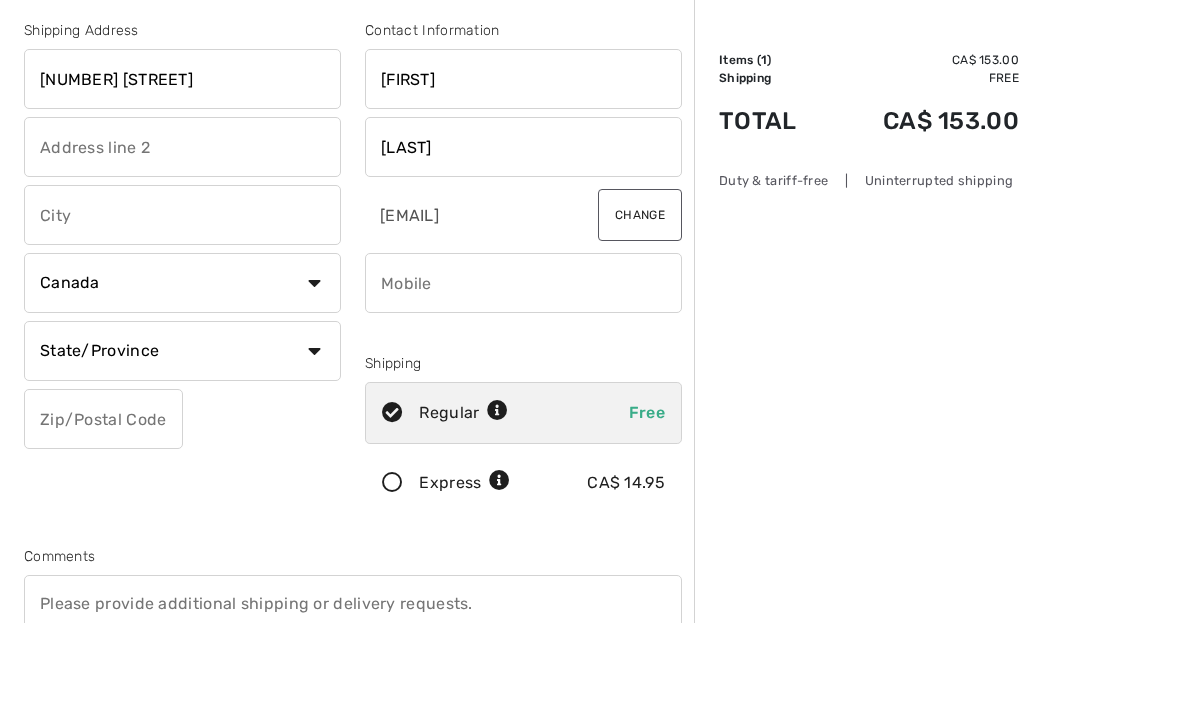 type on "Malea" 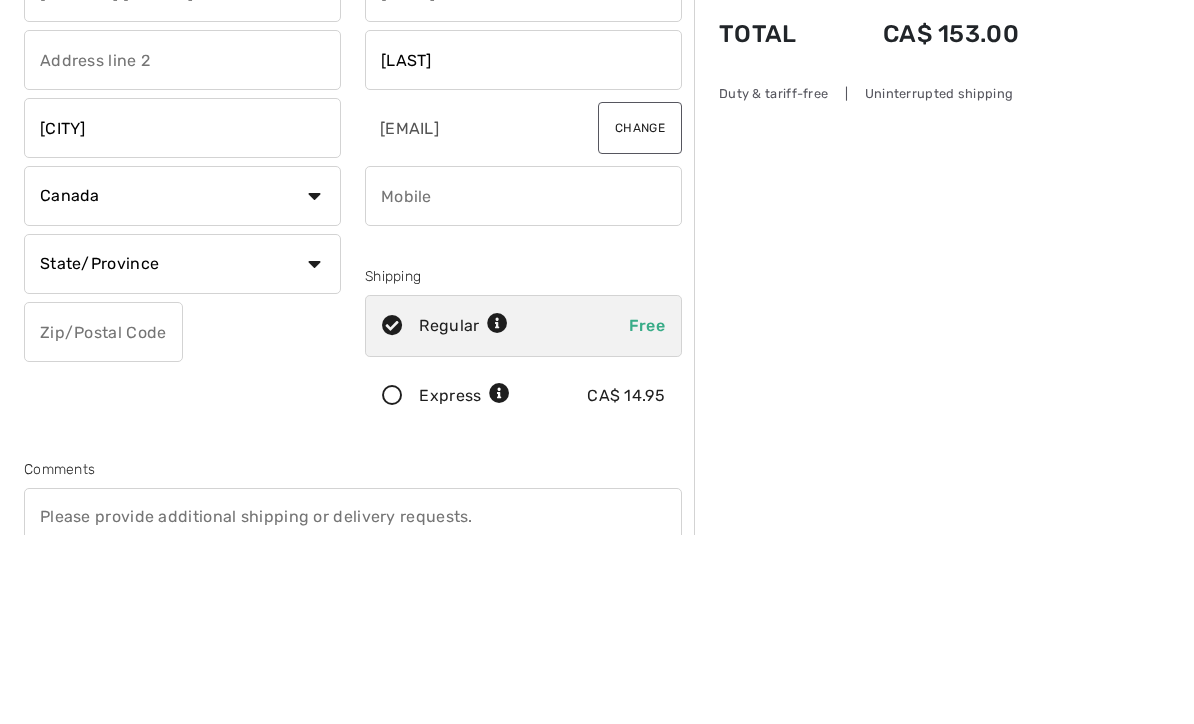 type on "Richmond Hill" 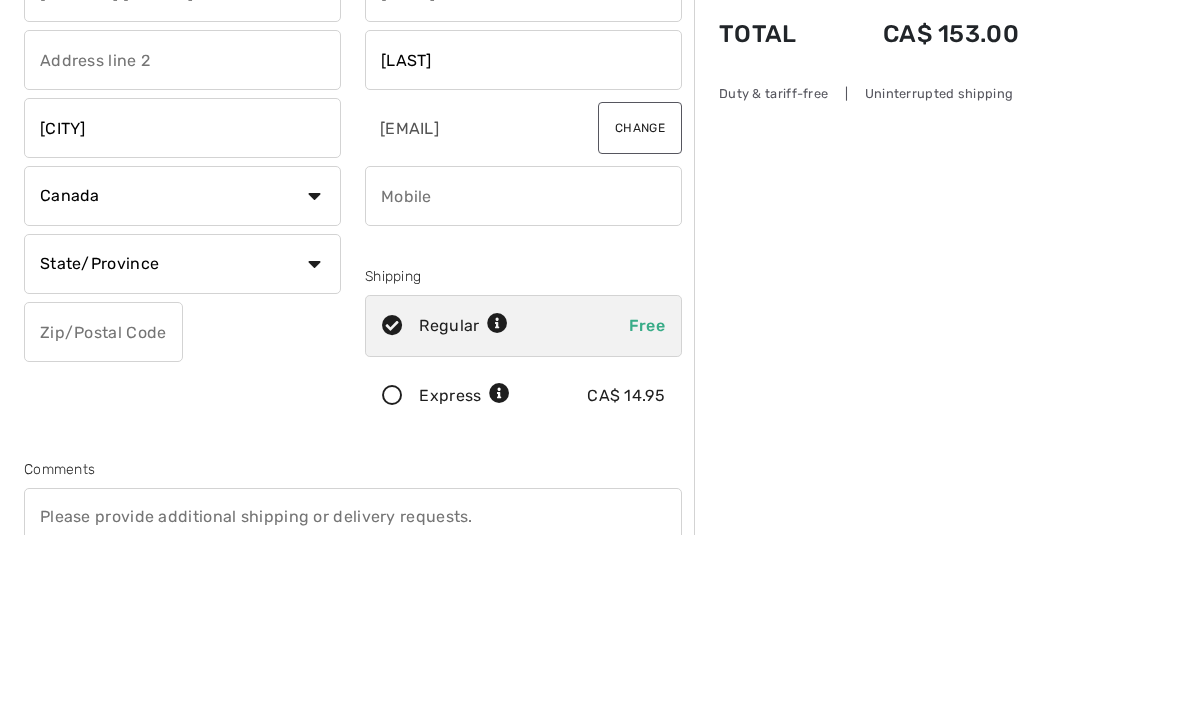 click on "Country
Canada
United States
Afghanistan
Aland Islands
Albania
Algeria
American Samoa
Andorra
Angola
Anguilla
Antarctica
Antigua and Barbuda
Argentina
Armenia
Aruba
Australia
Austria
Azerbaijan
Bahamas
Bahrain
Bangladesh
Barbados
Belarus
Belgium
Belize
Benin
Bermuda
Bhutan
Bolivia
Bonaire
Bosnia and Herzegovina
Botswana
Bouvet Island
Brazil
British Indian Ocean Territory
Brunei Darussalam
Bulgaria
Burkina Faso
Burundi
Cambodia
Cameroon
Cape Verde
Cayman Islands
Central African Republic
Chad
Chile China" at bounding box center [182, 385] 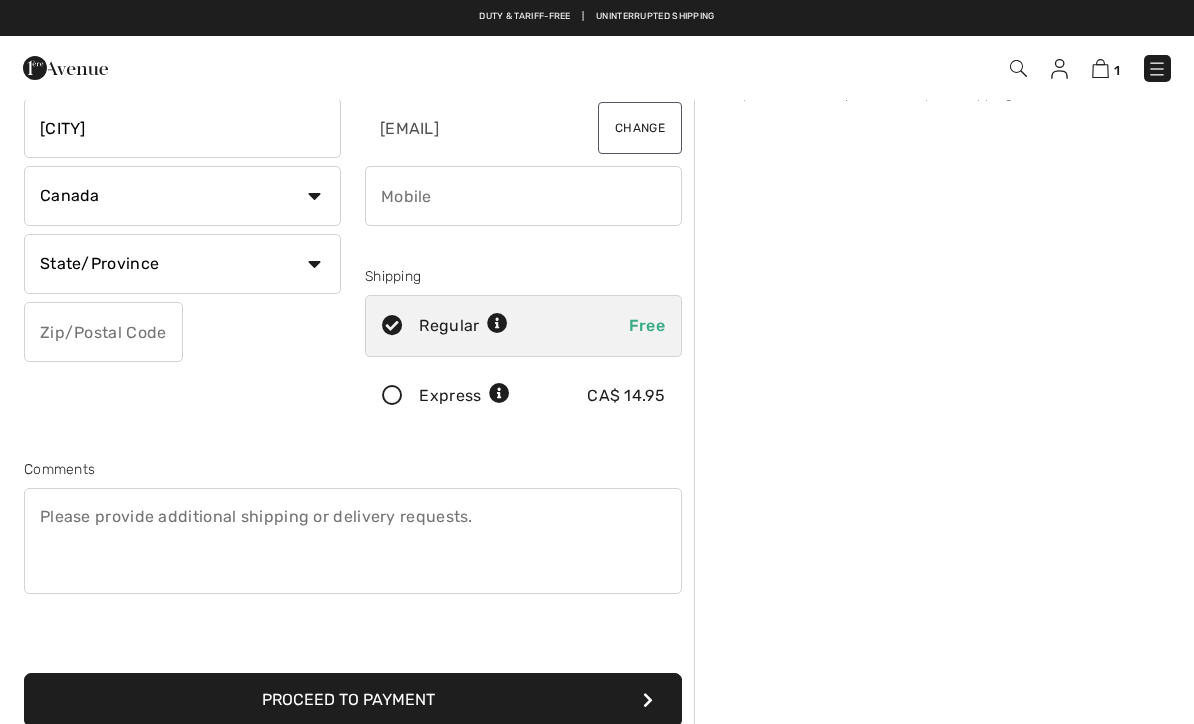 click on "State/Province
Alberta
British Columbia
Manitoba
New Brunswick
Newfoundland and Labrador
Northwest Territories
Nova Scotia
Nunavut
Ontario
Prince Edward Island
Quebec
Saskatchewan
Yukon" at bounding box center (182, 264) 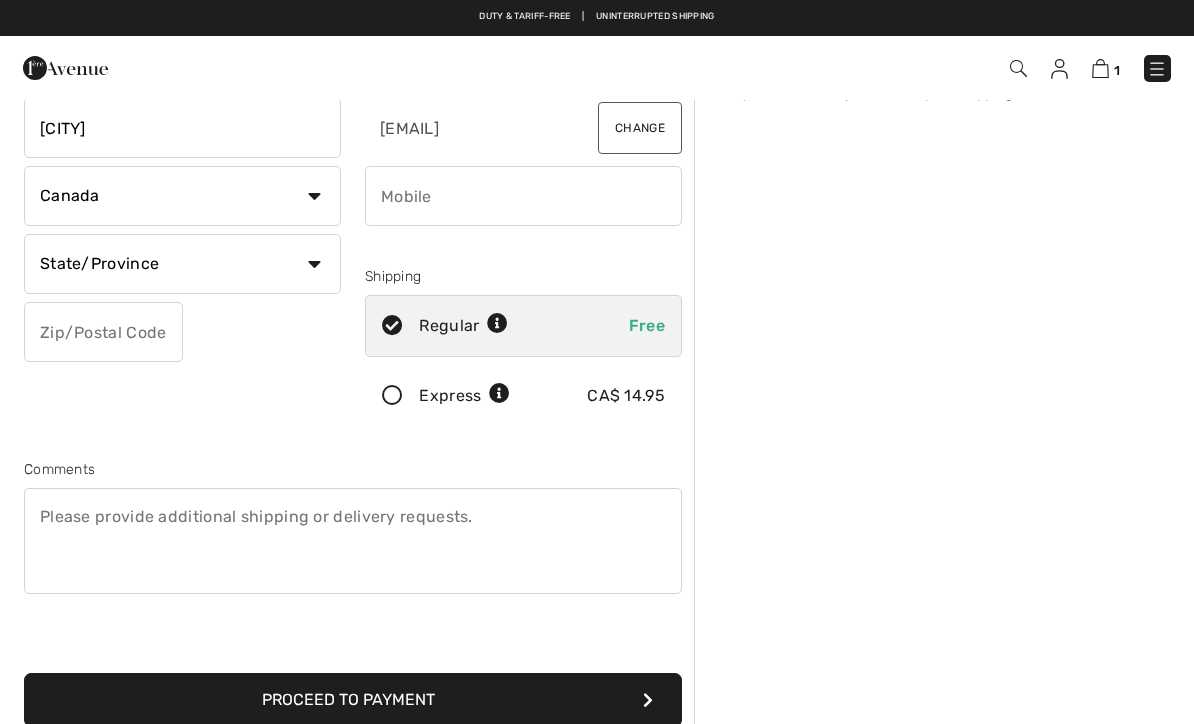 select on "ON" 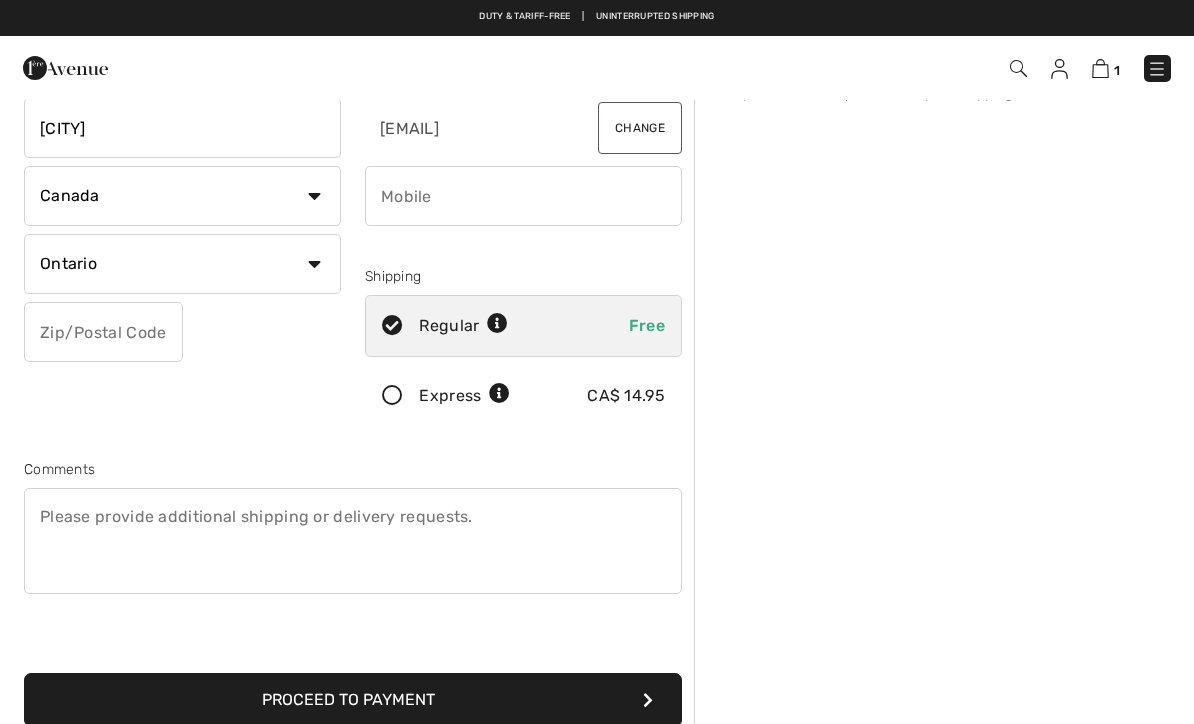 click at bounding box center [103, 332] 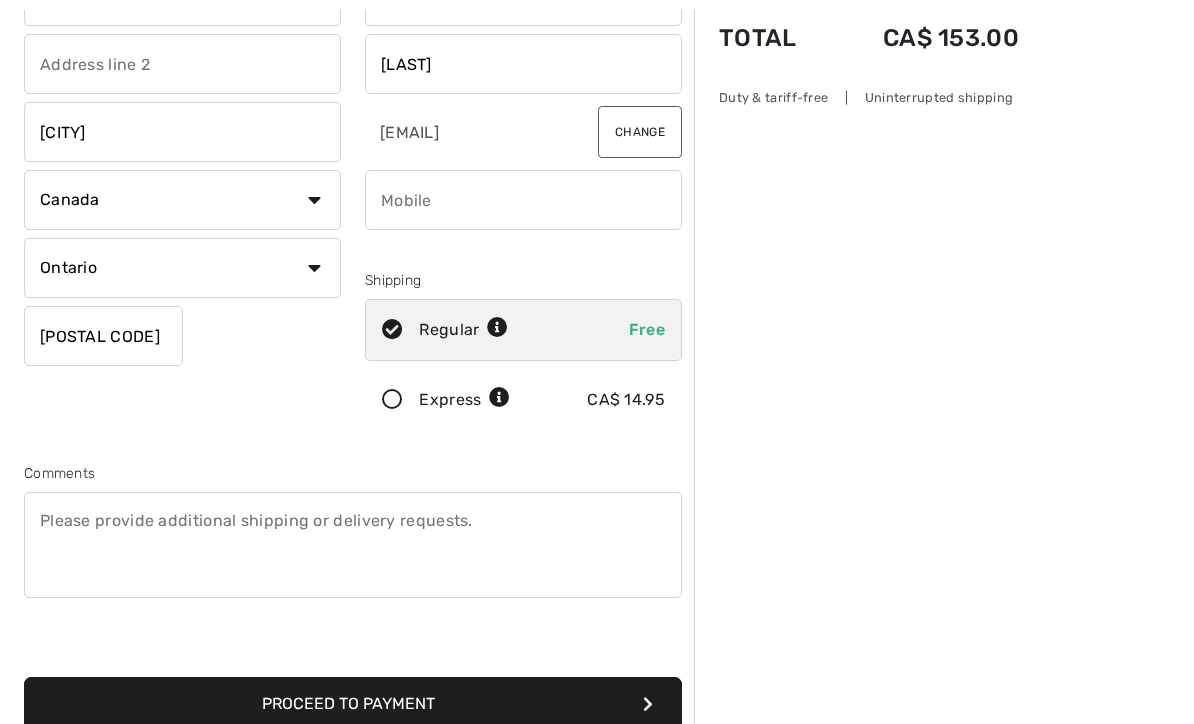 scroll, scrollTop: 185, scrollLeft: 0, axis: vertical 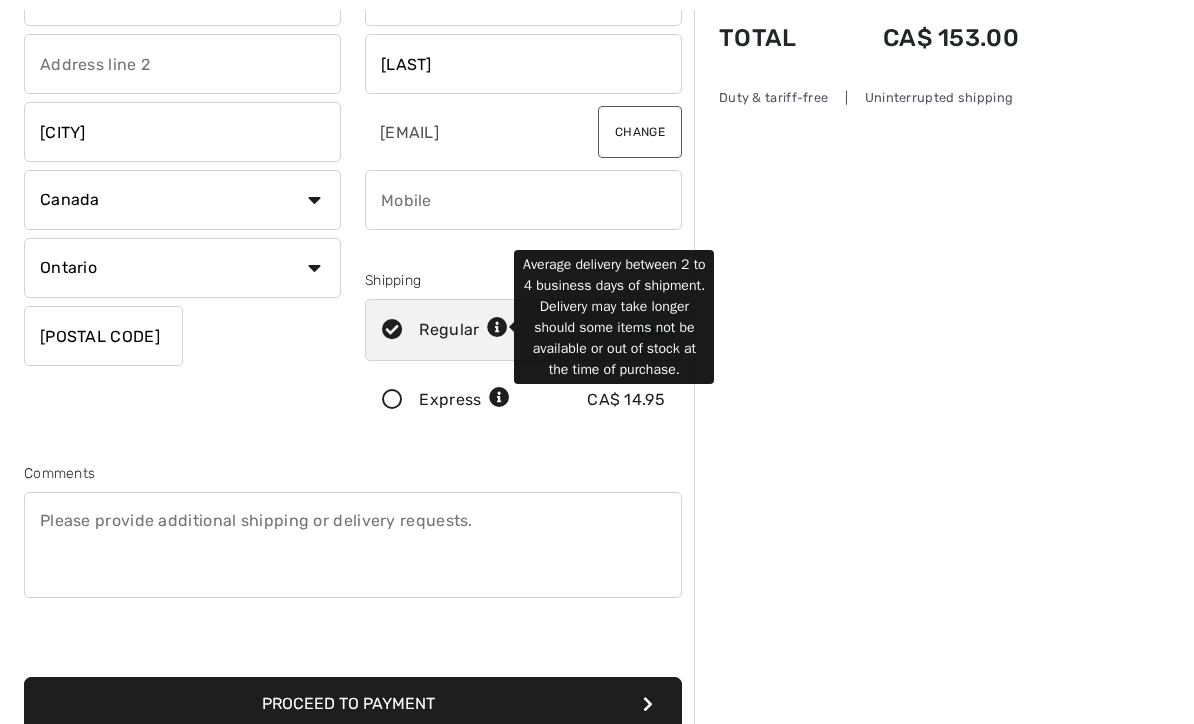 type on "[POSTAL_CODE]" 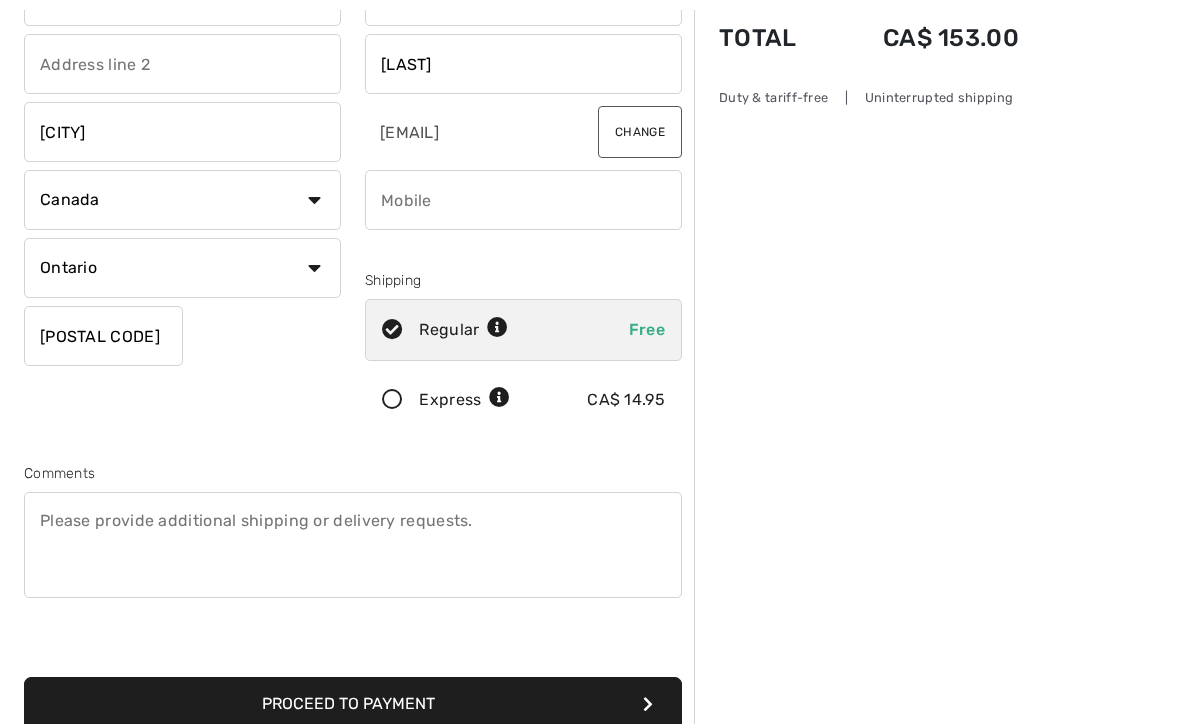 click at bounding box center [517, 400] 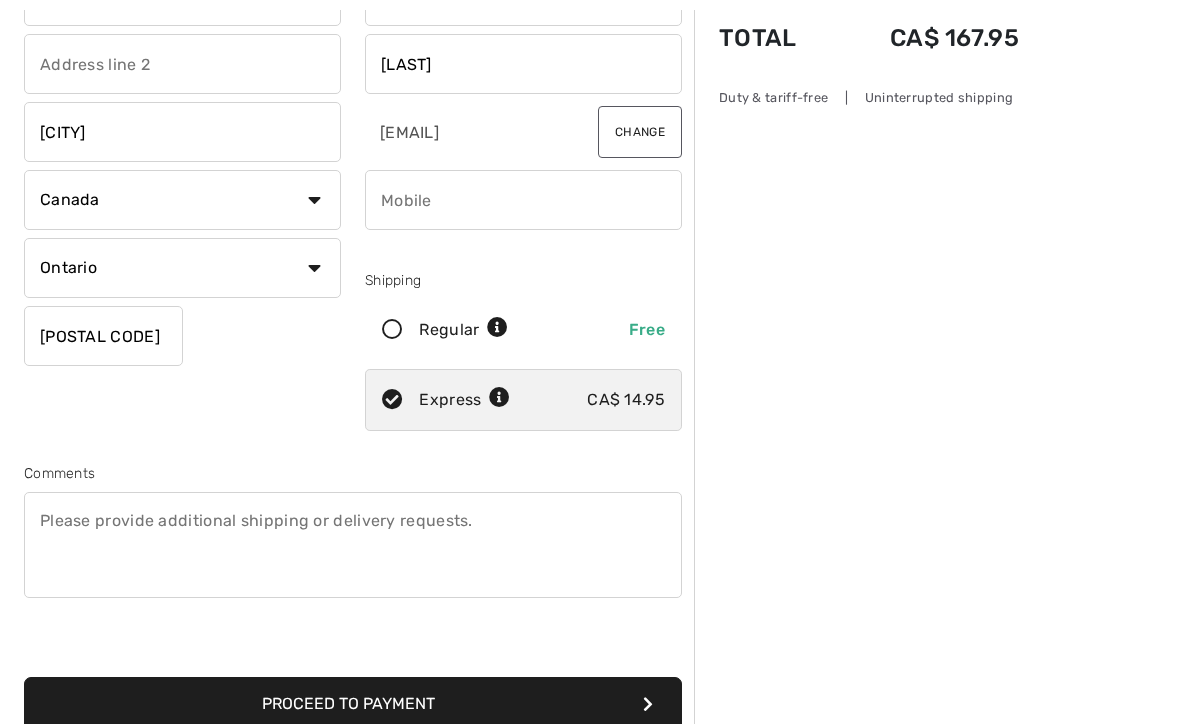 click at bounding box center [499, 398] 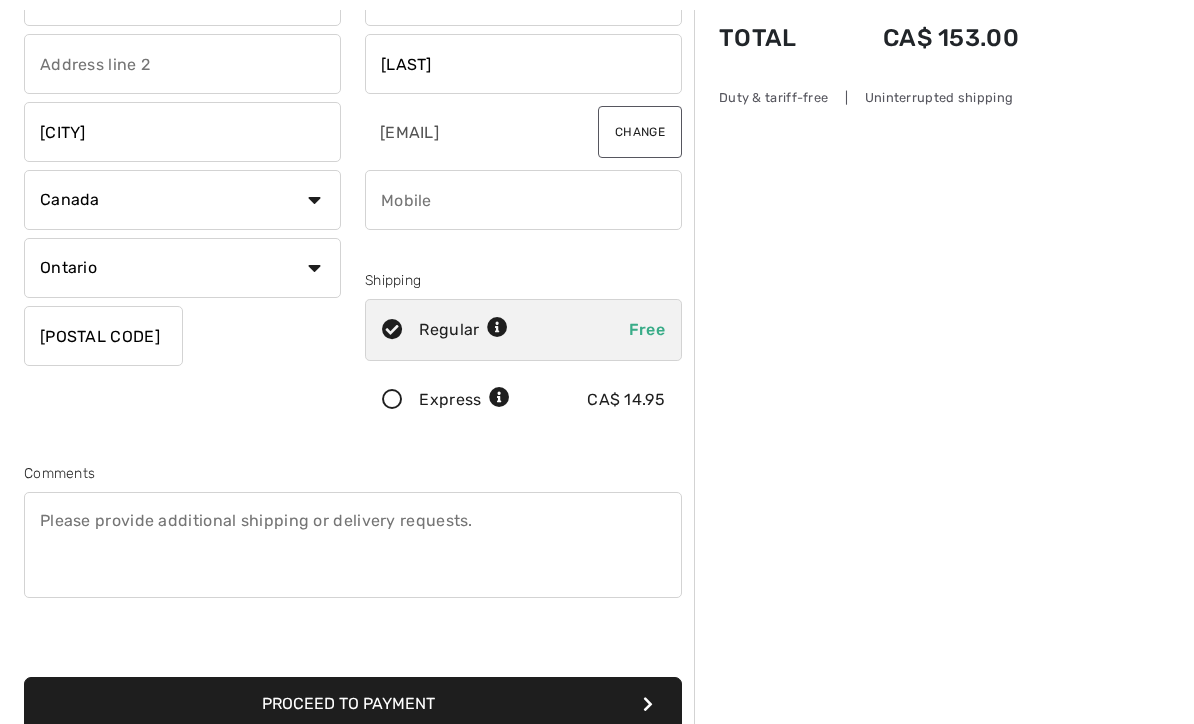 click on "Proceed to Payment" at bounding box center (353, 704) 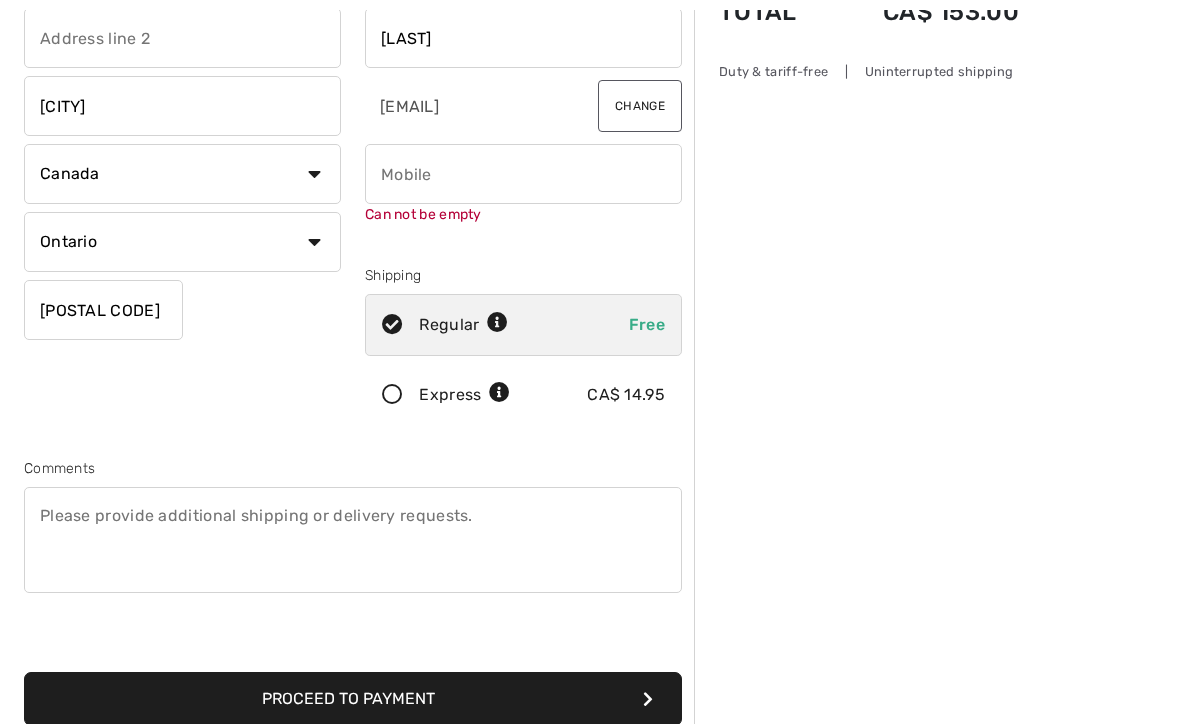 scroll, scrollTop: 211, scrollLeft: 0, axis: vertical 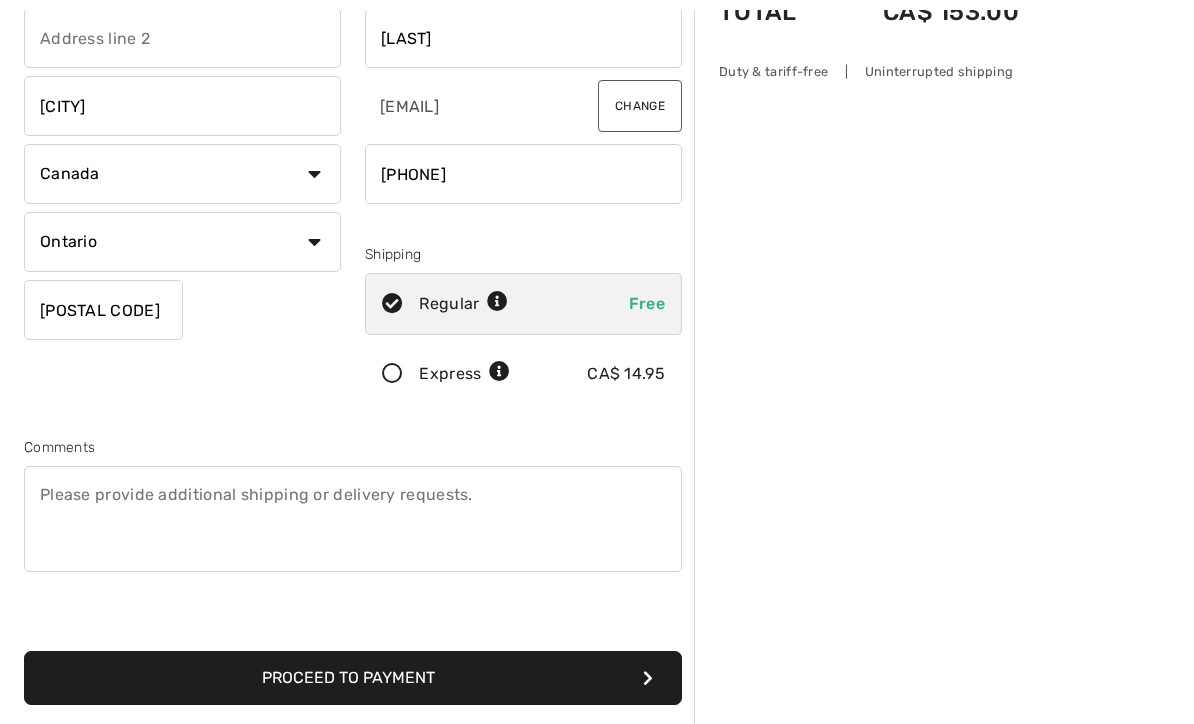 type on "4169959627" 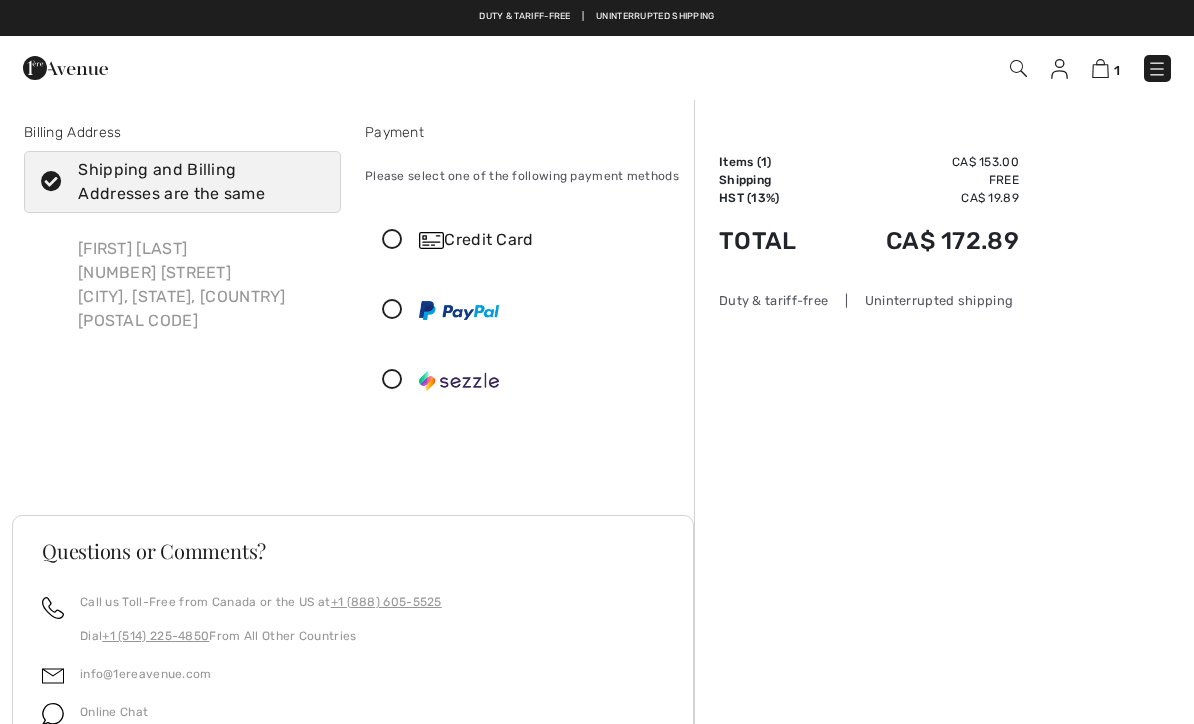 checkbox on "true" 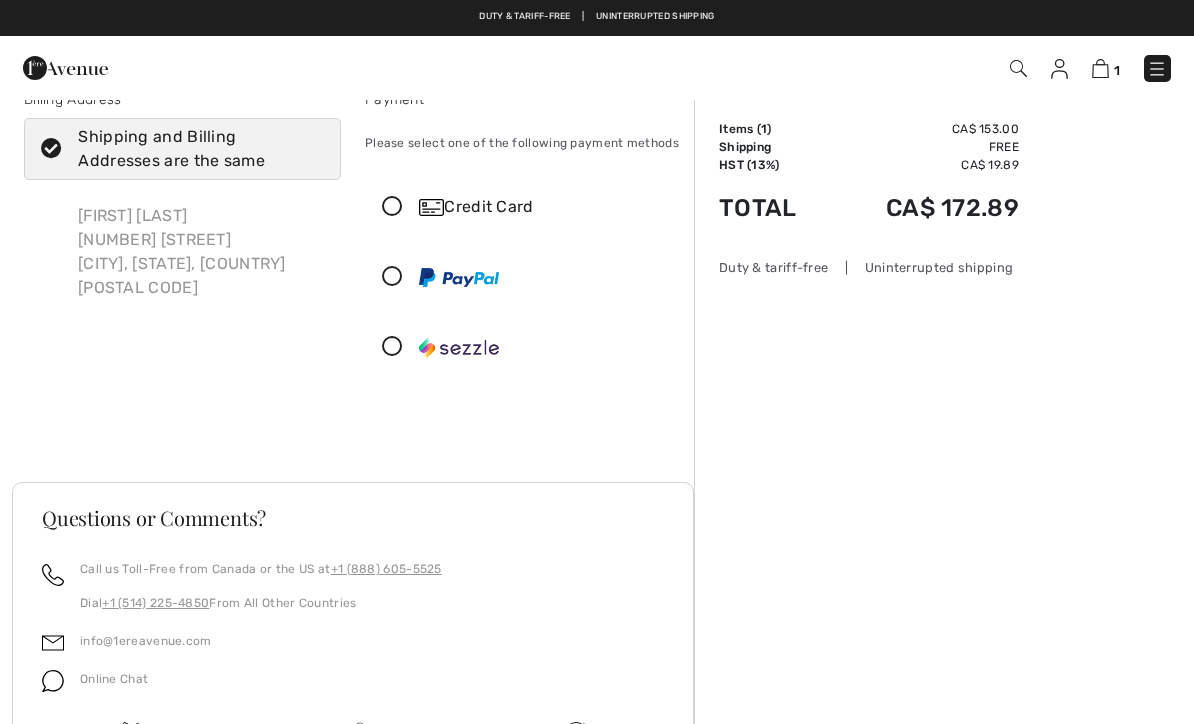 scroll, scrollTop: 0, scrollLeft: 0, axis: both 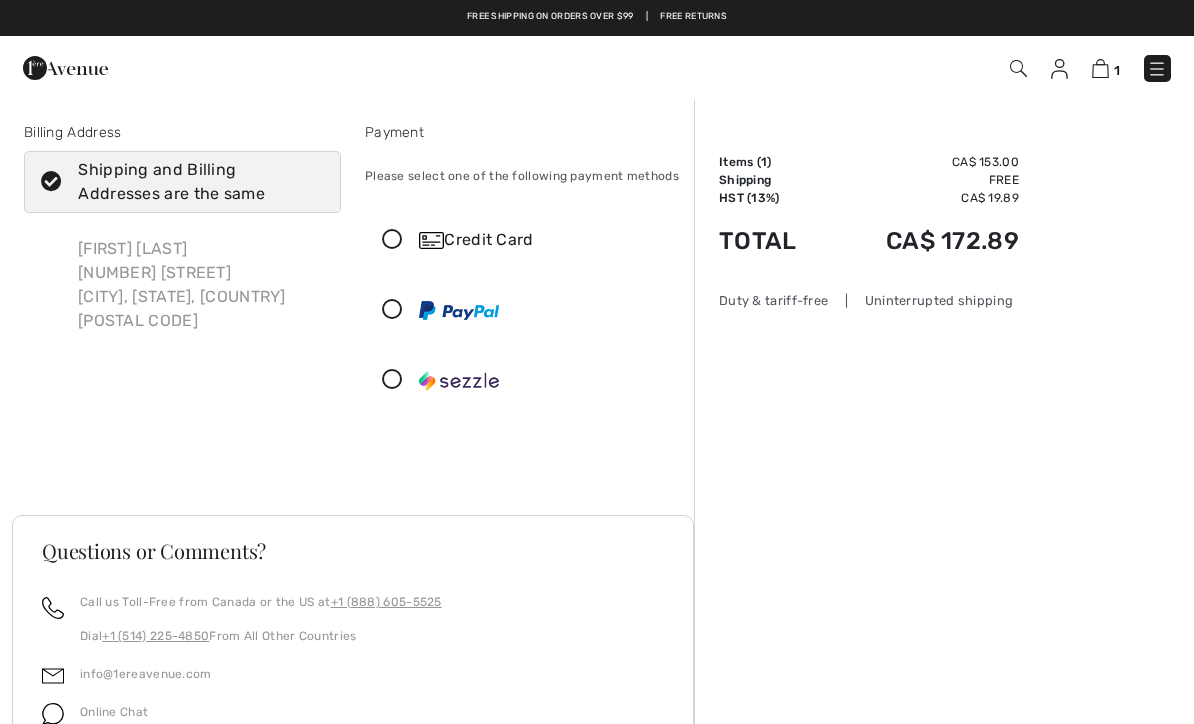 click on "Credit Card" at bounding box center [523, 240] 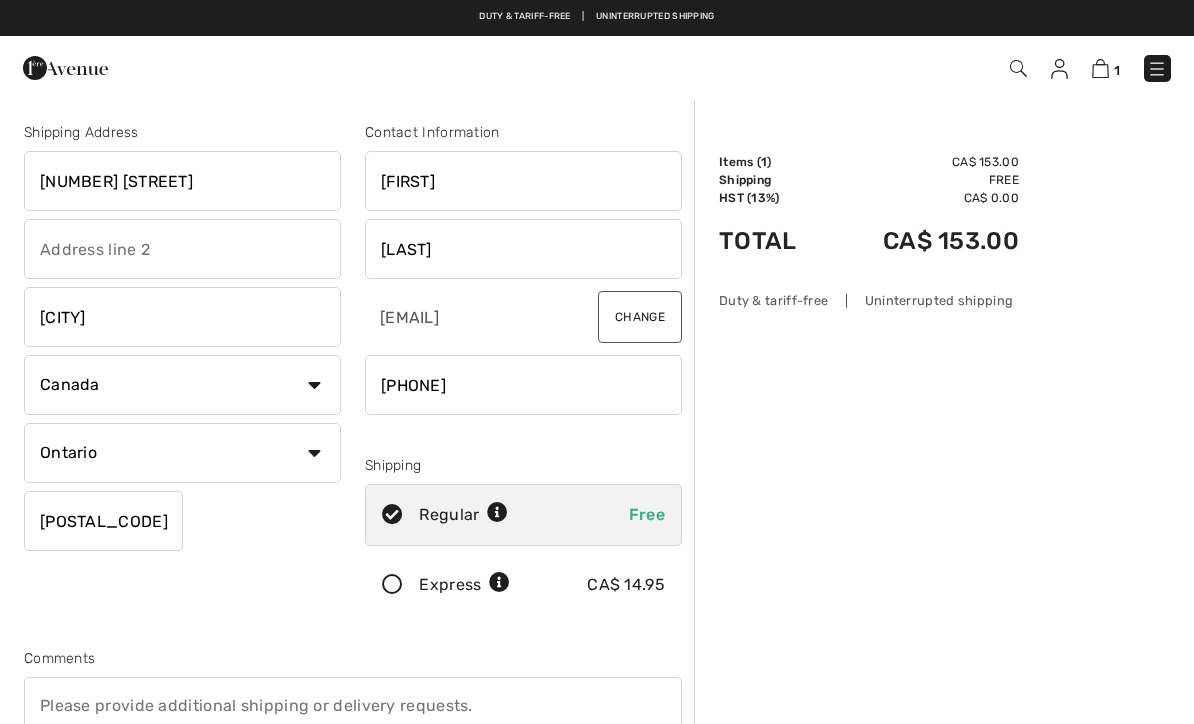 scroll, scrollTop: 278, scrollLeft: 0, axis: vertical 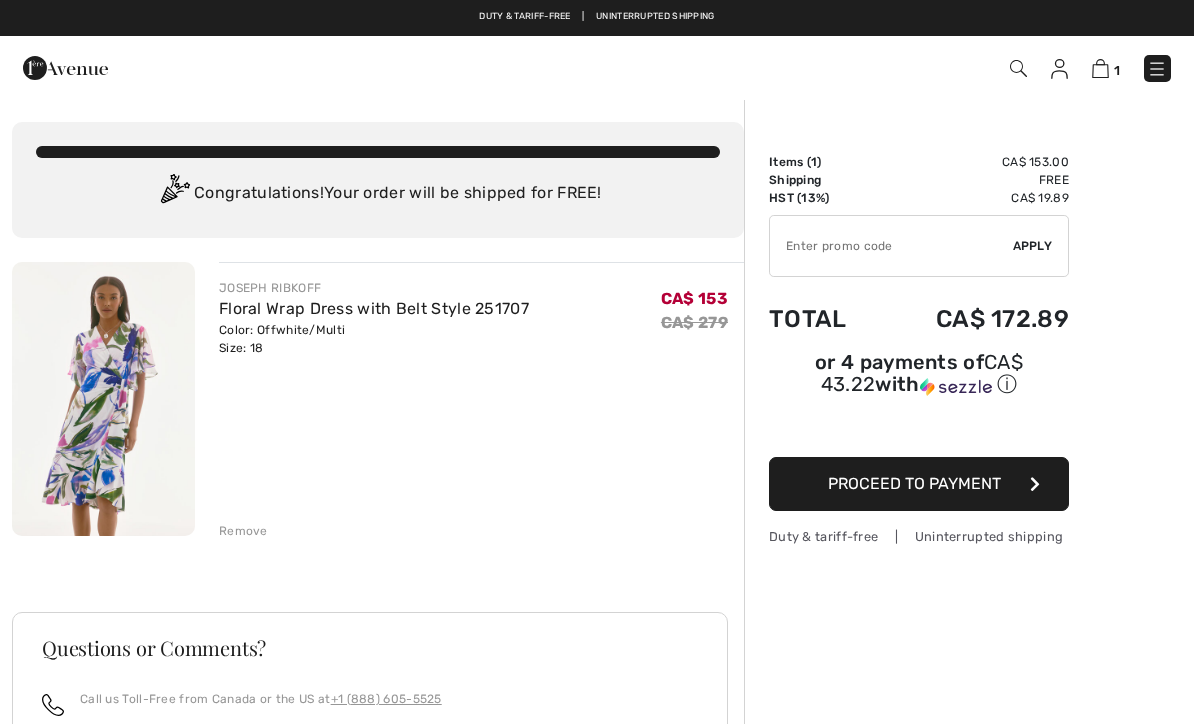 click at bounding box center [891, 246] 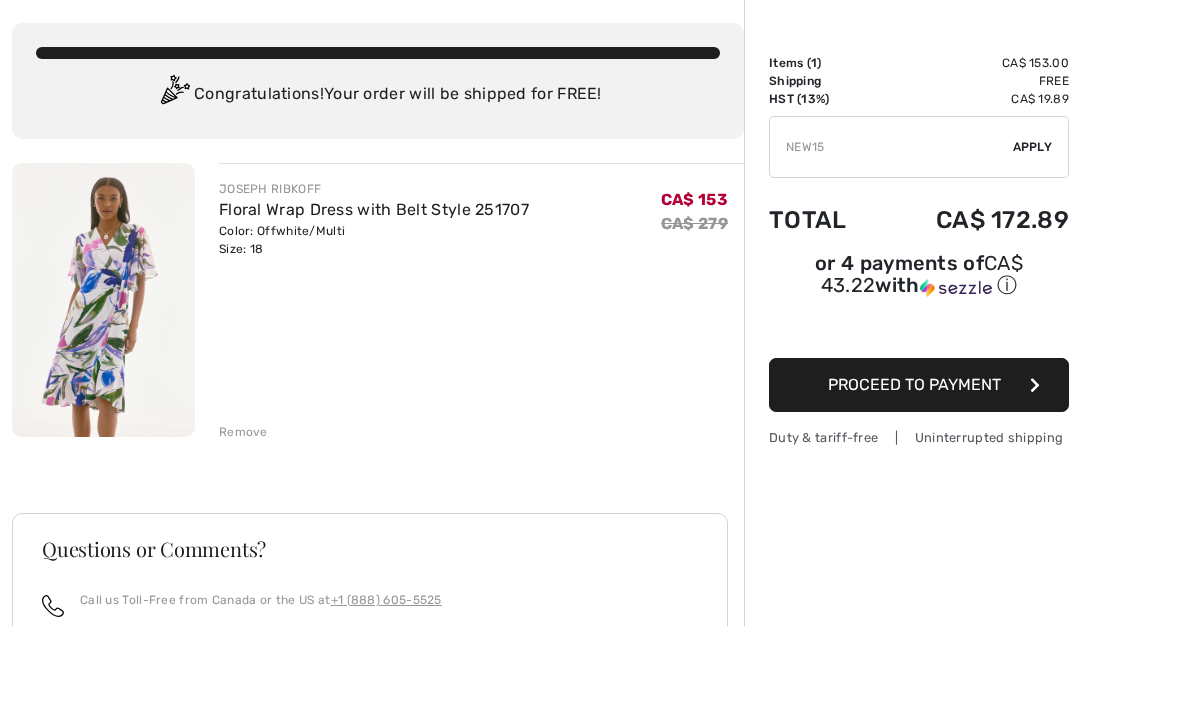 type on "NEW15" 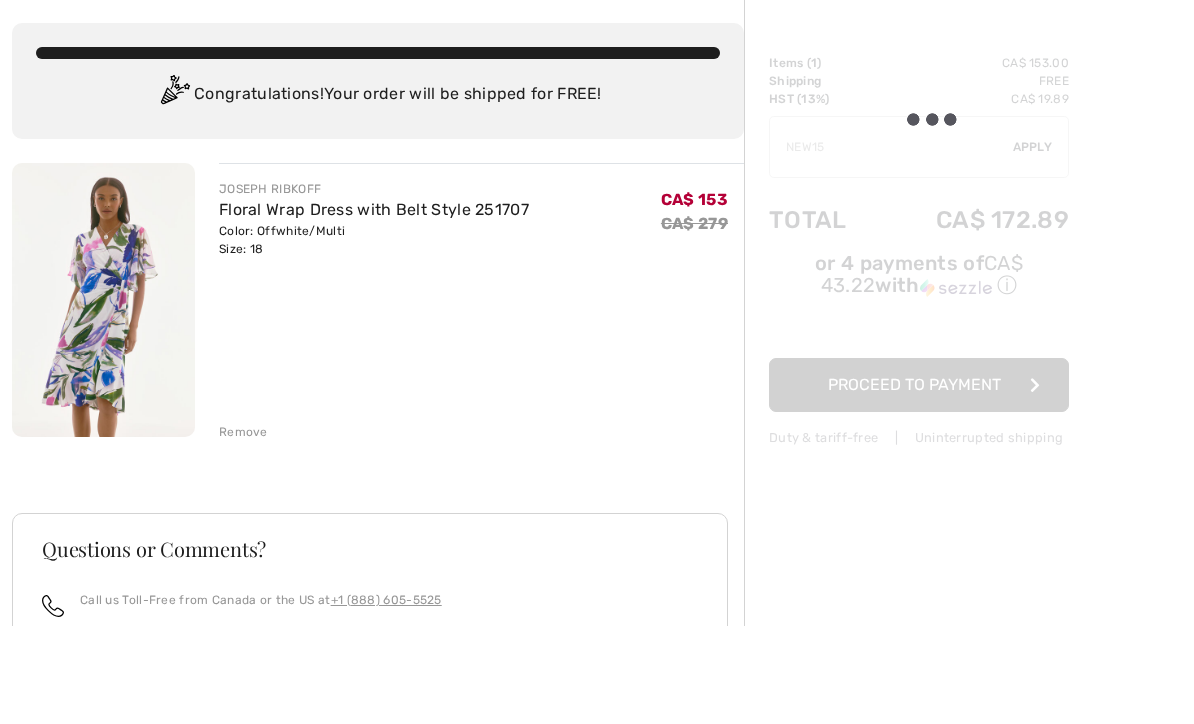 scroll, scrollTop: 99, scrollLeft: 0, axis: vertical 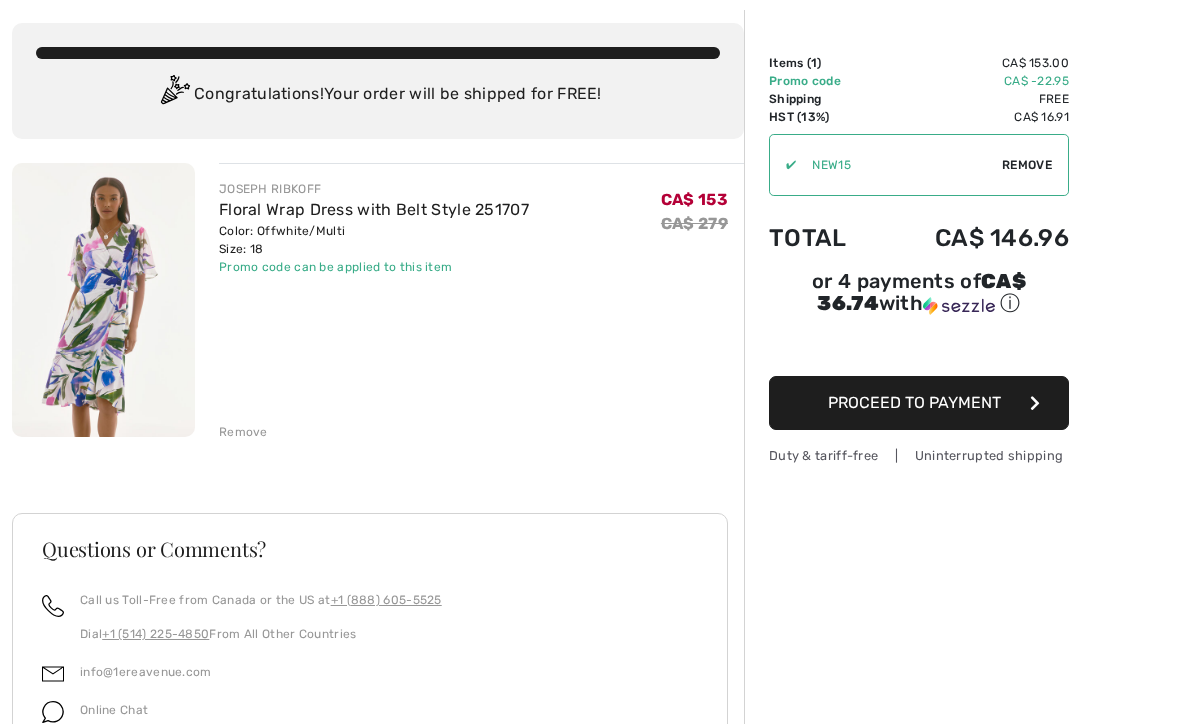 click on "Proceed to Payment" at bounding box center [914, 402] 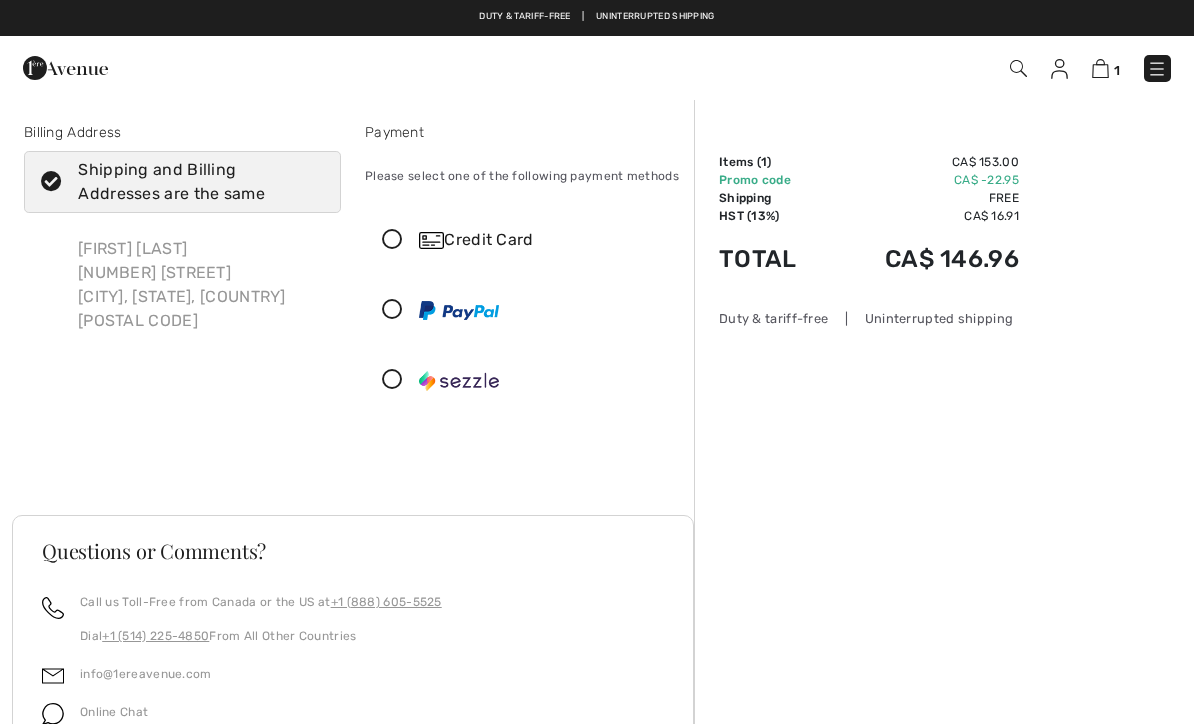 scroll, scrollTop: 0, scrollLeft: 0, axis: both 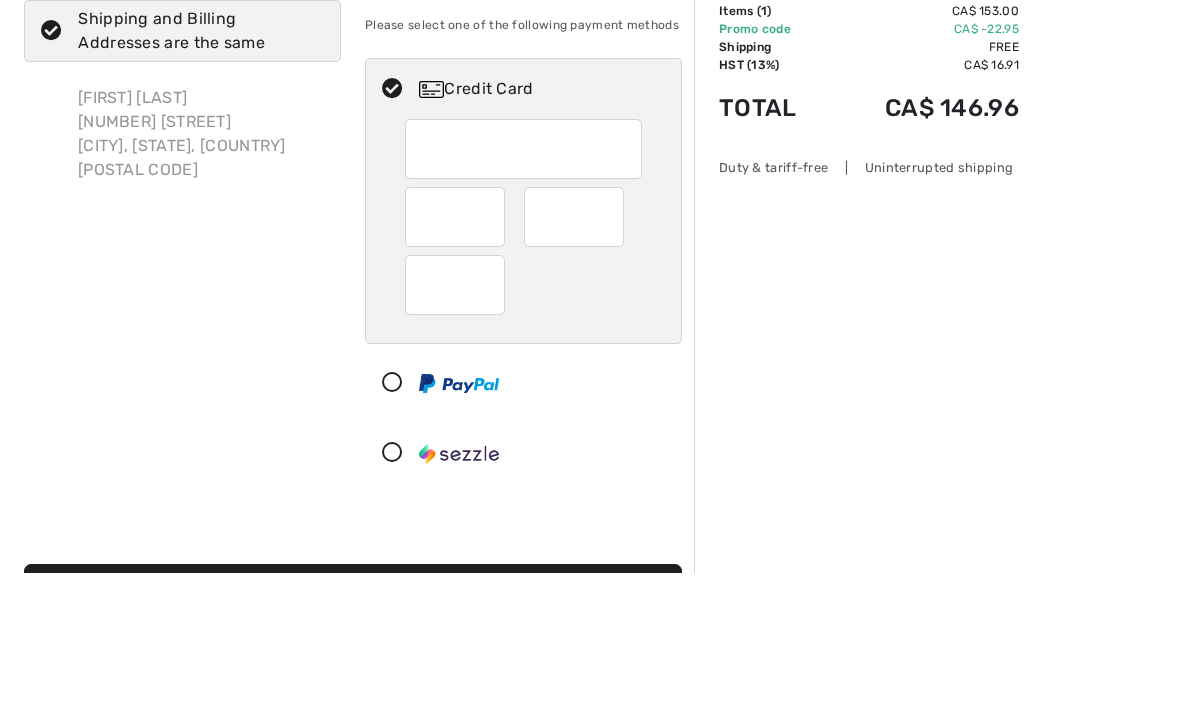 click on "Free" at bounding box center [924, 198] 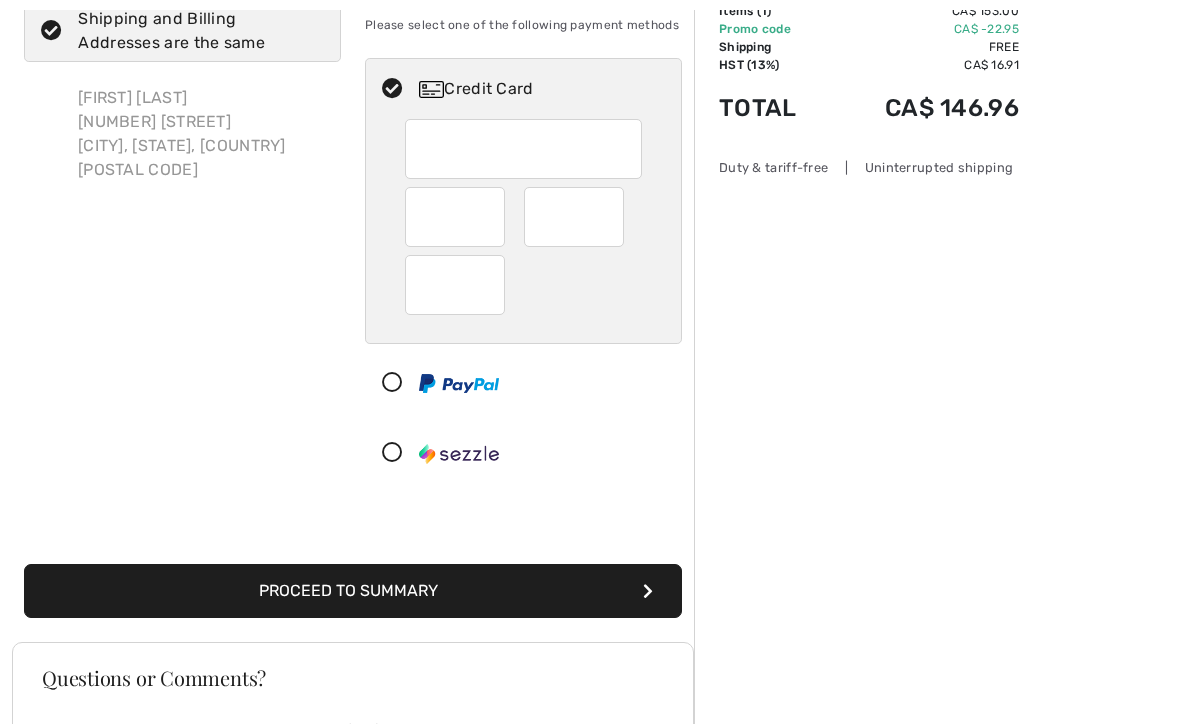 click at bounding box center (574, 217) 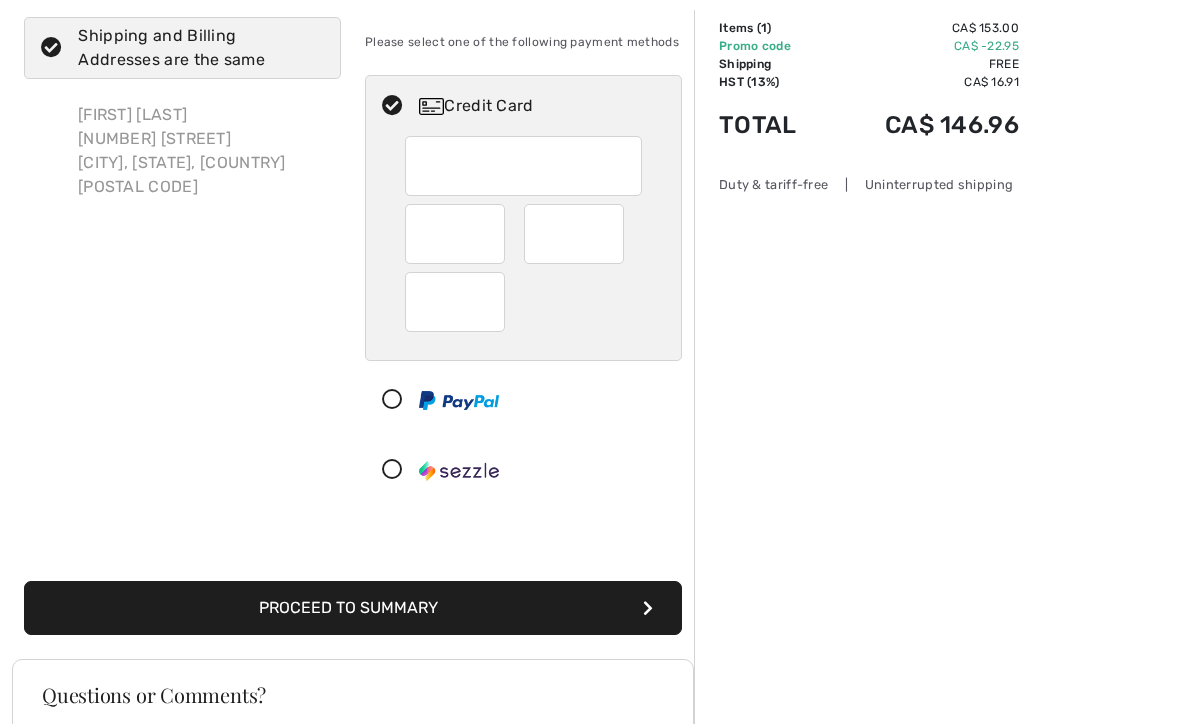 scroll, scrollTop: 136, scrollLeft: 0, axis: vertical 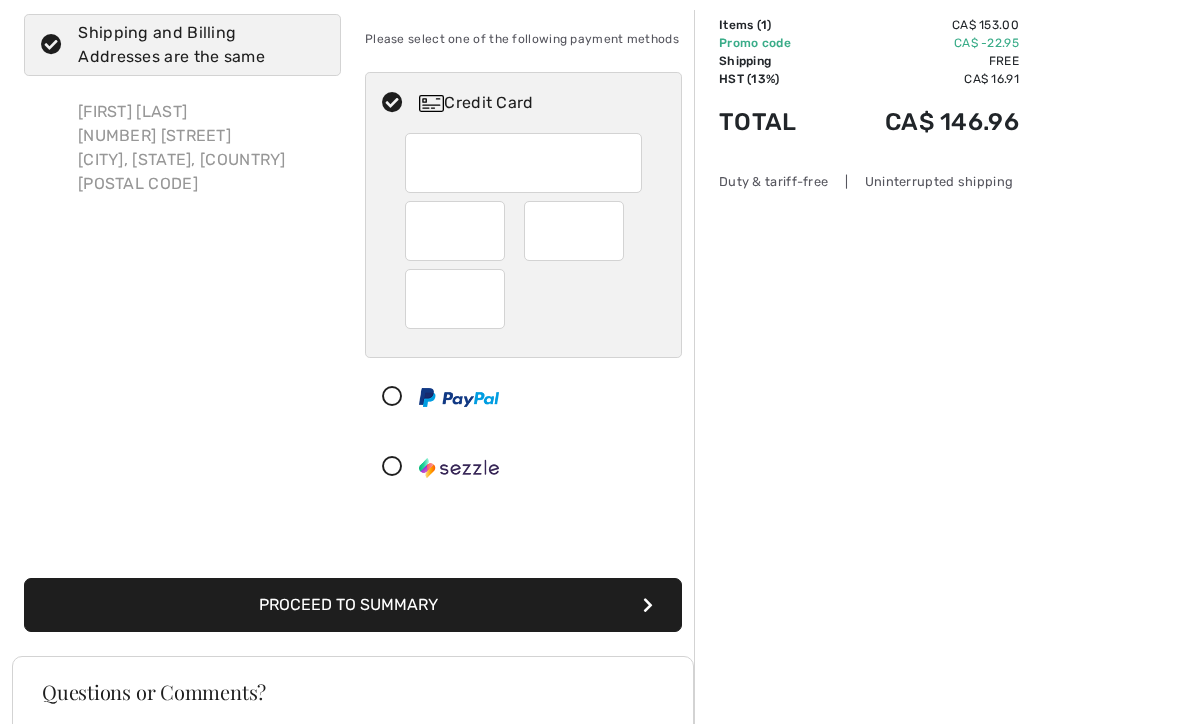 click on "Proceed to Summary" at bounding box center (353, 606) 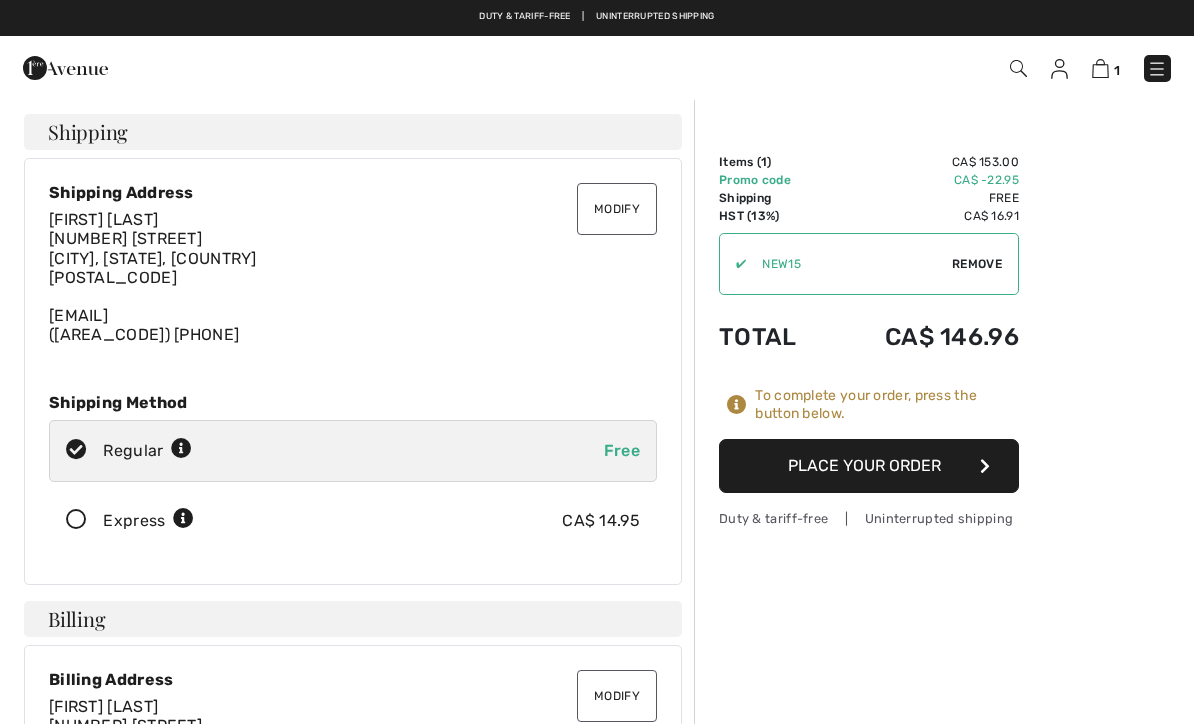 checkbox on "true" 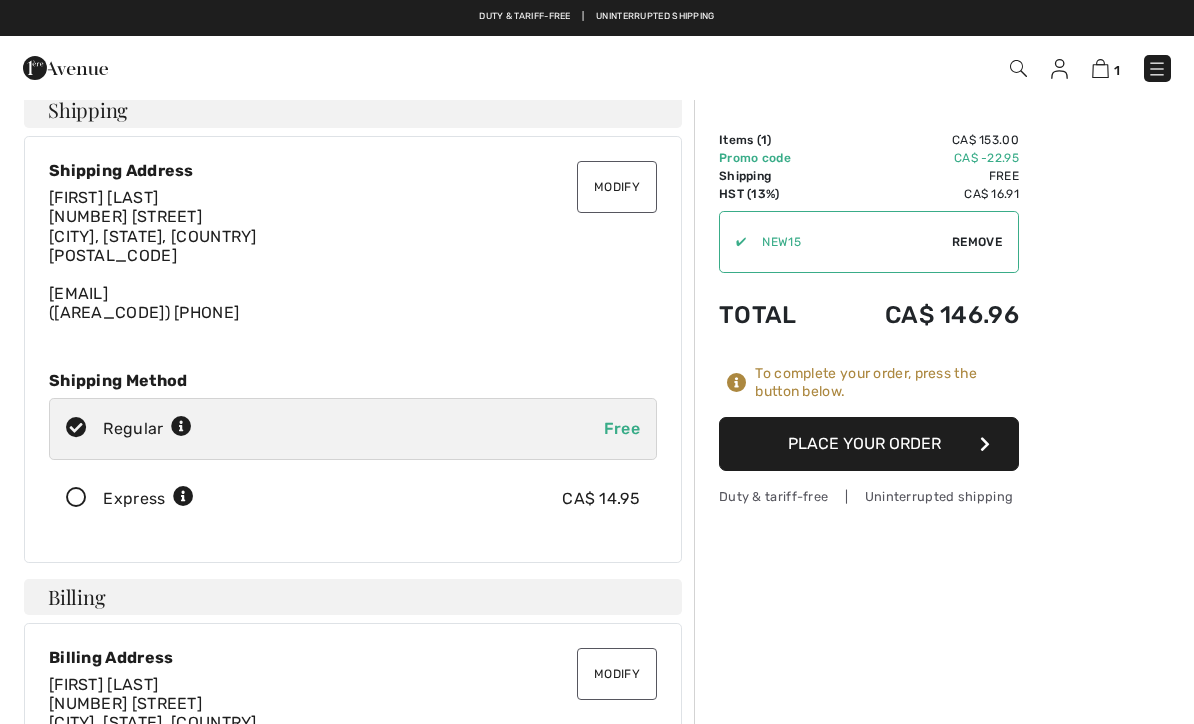 scroll, scrollTop: 0, scrollLeft: 0, axis: both 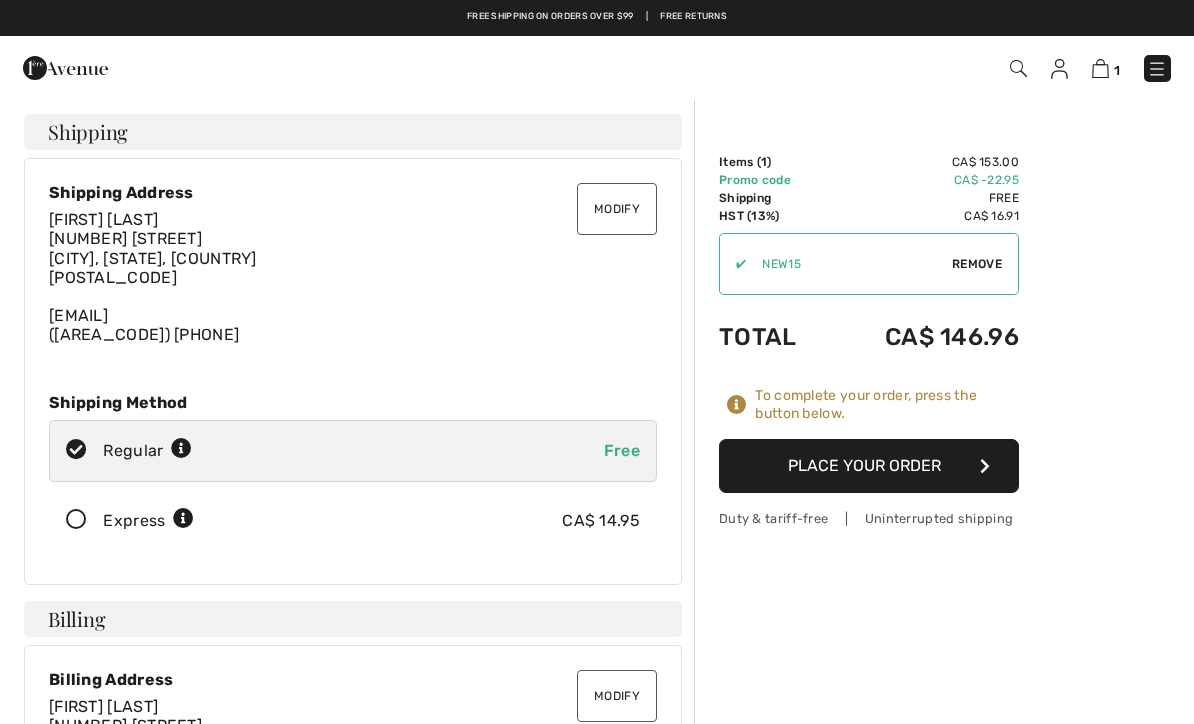 click on "Place Your Order" at bounding box center [869, 466] 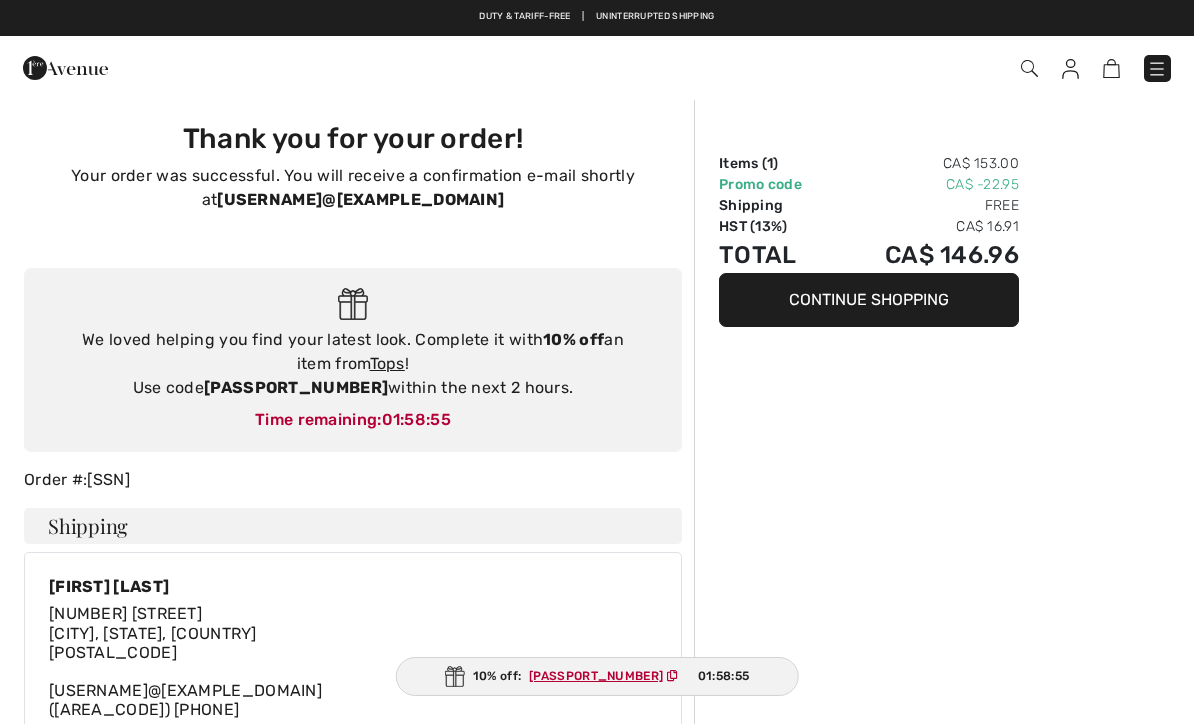 checkbox on "true" 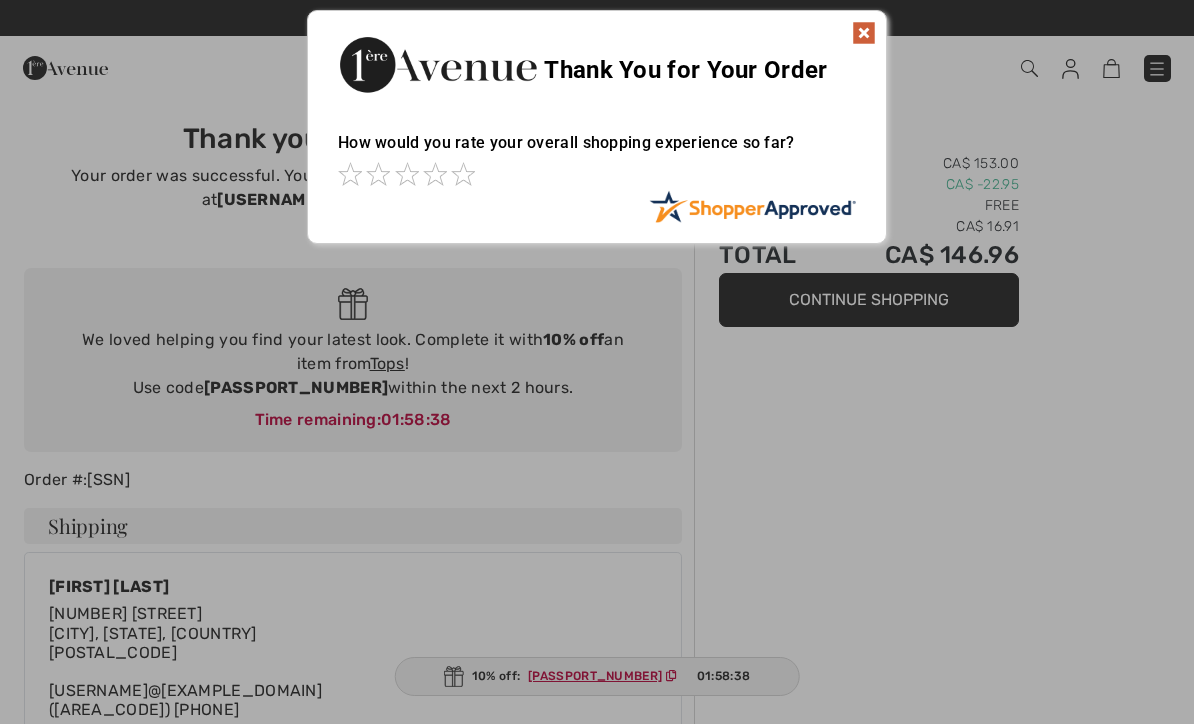 click at bounding box center [597, 176] 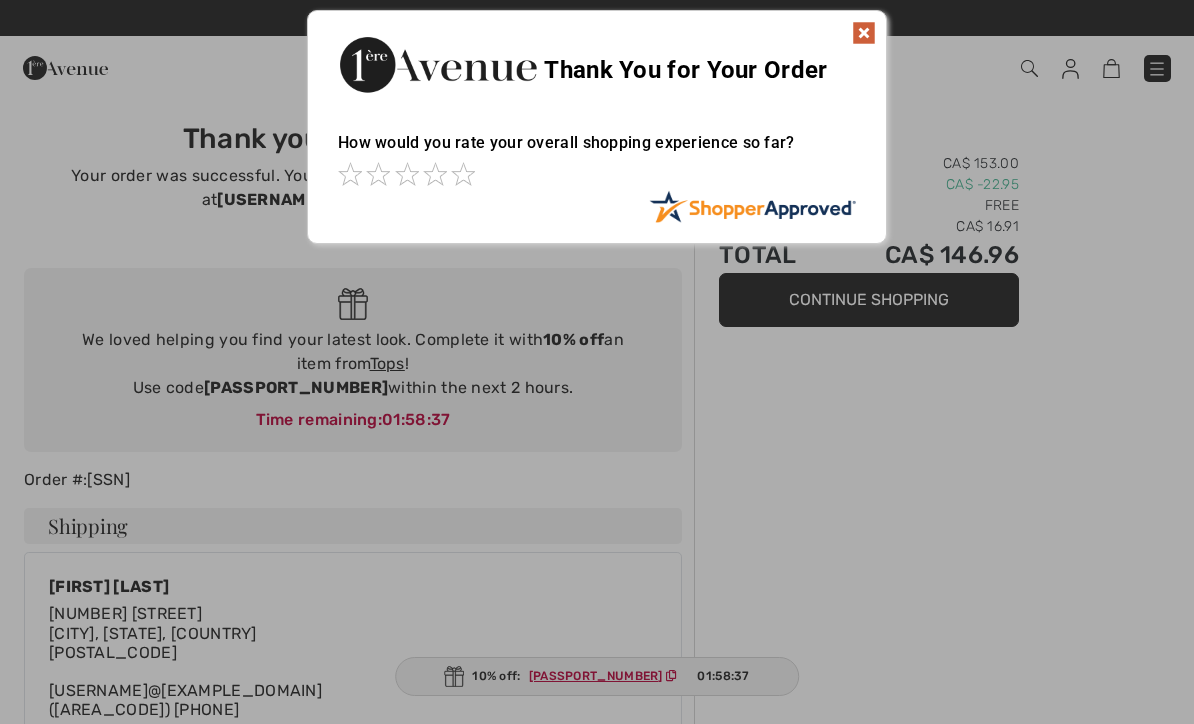 click at bounding box center [463, 174] 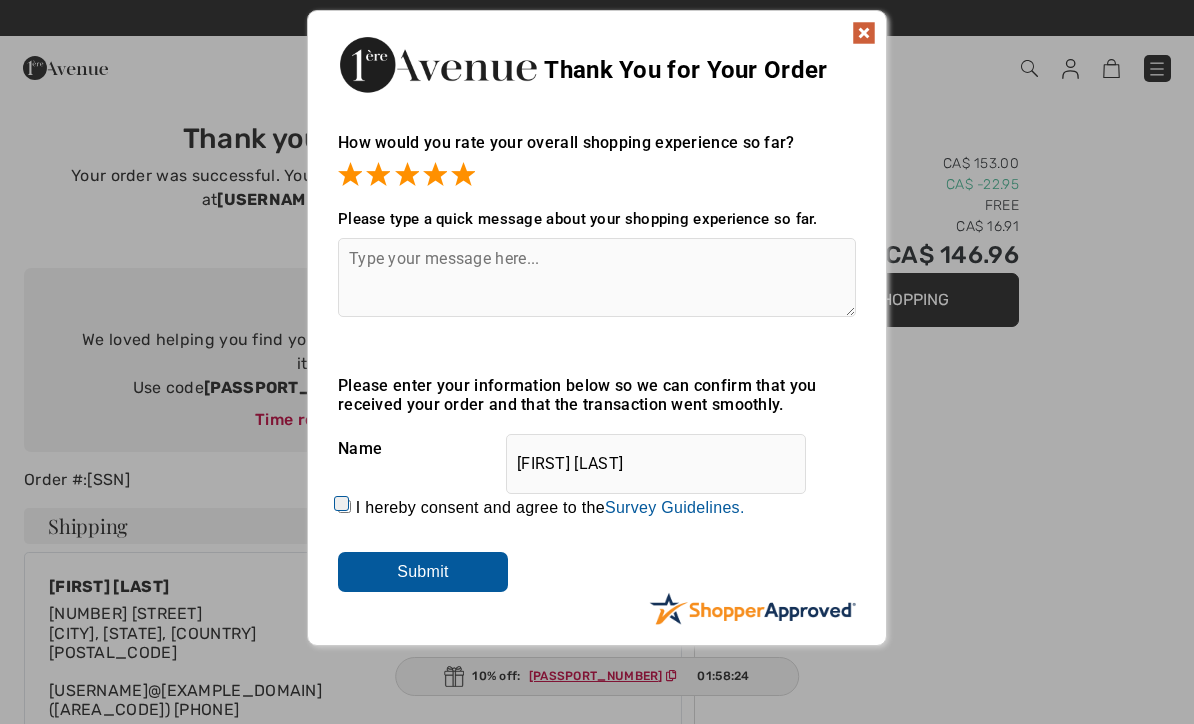 click at bounding box center [864, 33] 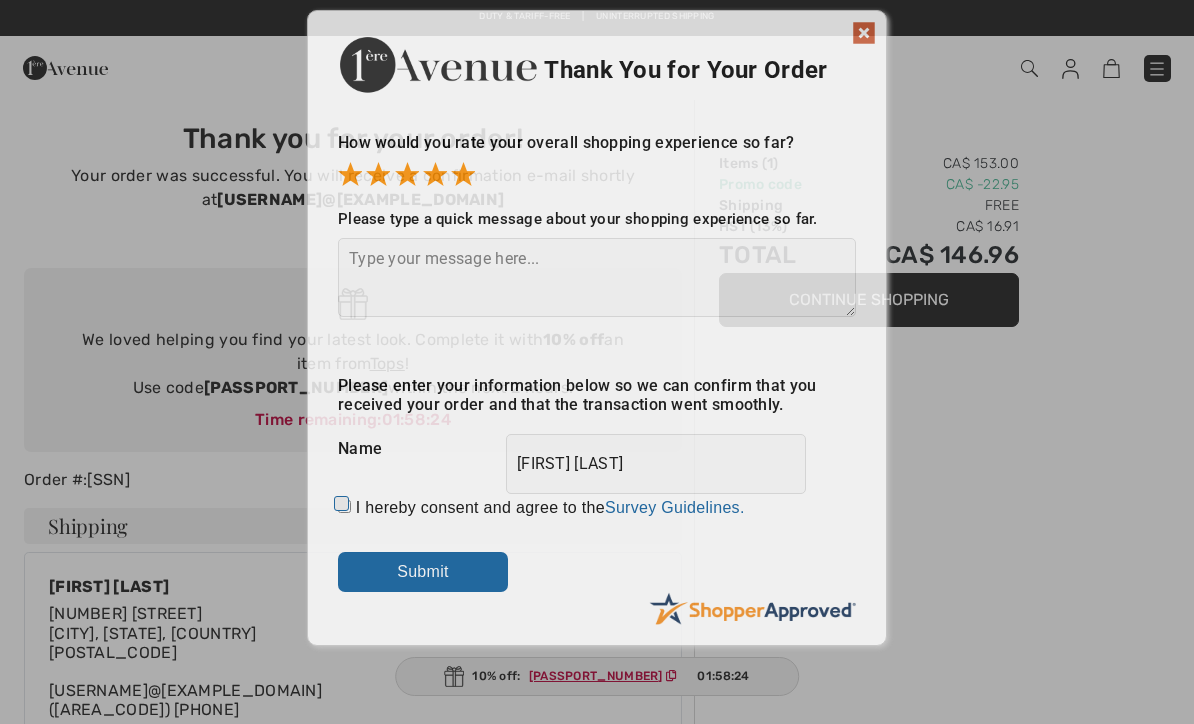 click on "Duty & tariff-free      |     Uninterrupted shipping
Free shipping on orders over $99
|
Free Returns" at bounding box center (597, 18) 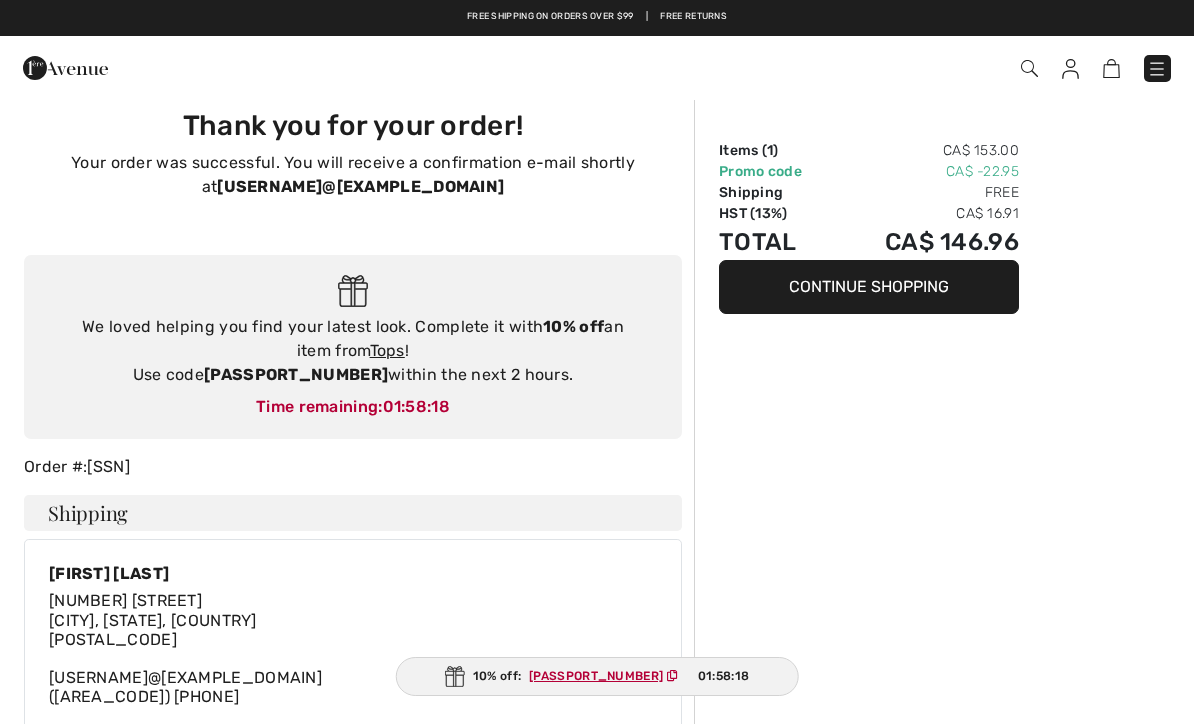 scroll, scrollTop: 0, scrollLeft: 0, axis: both 